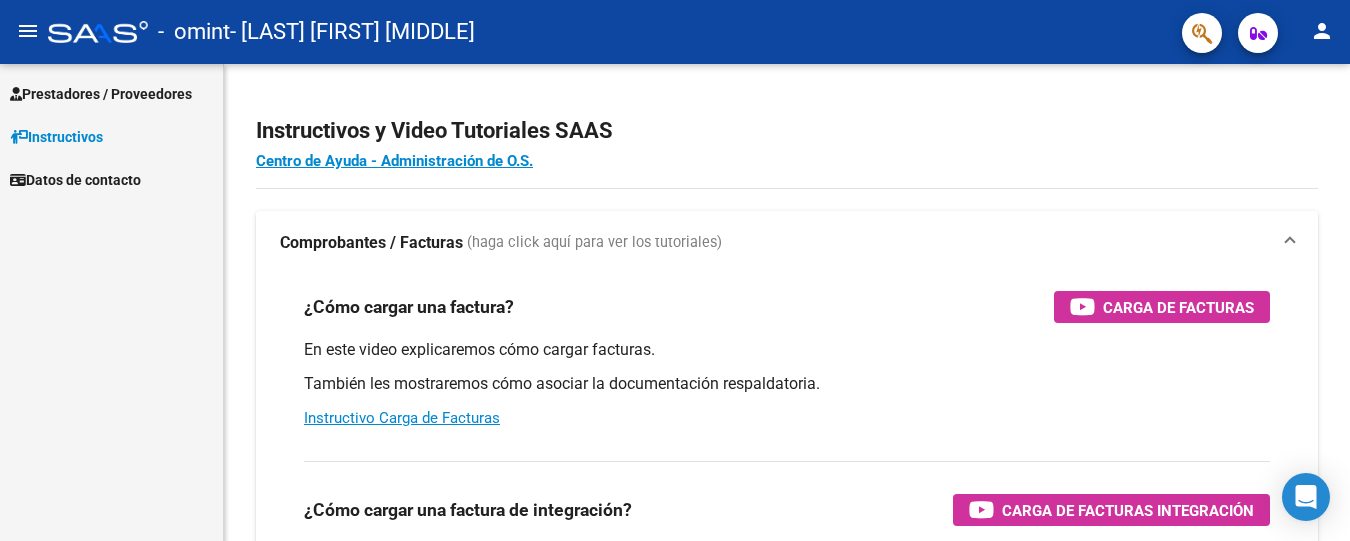 scroll, scrollTop: 0, scrollLeft: 0, axis: both 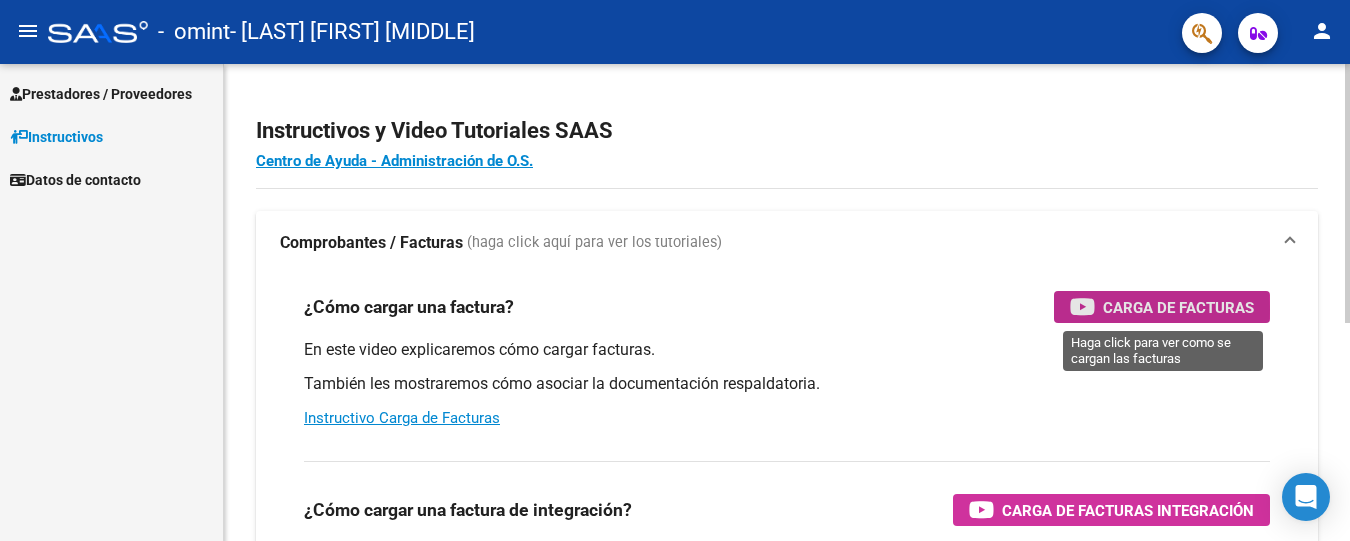 click on "Carga de Facturas" at bounding box center (1178, 307) 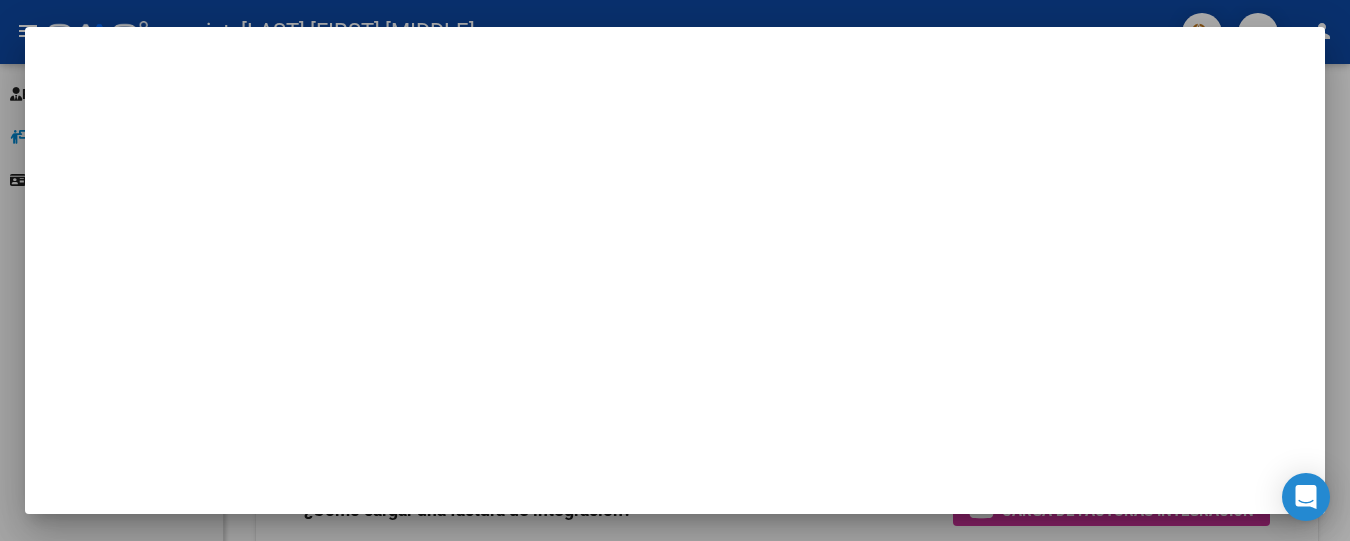 scroll, scrollTop: 0, scrollLeft: 0, axis: both 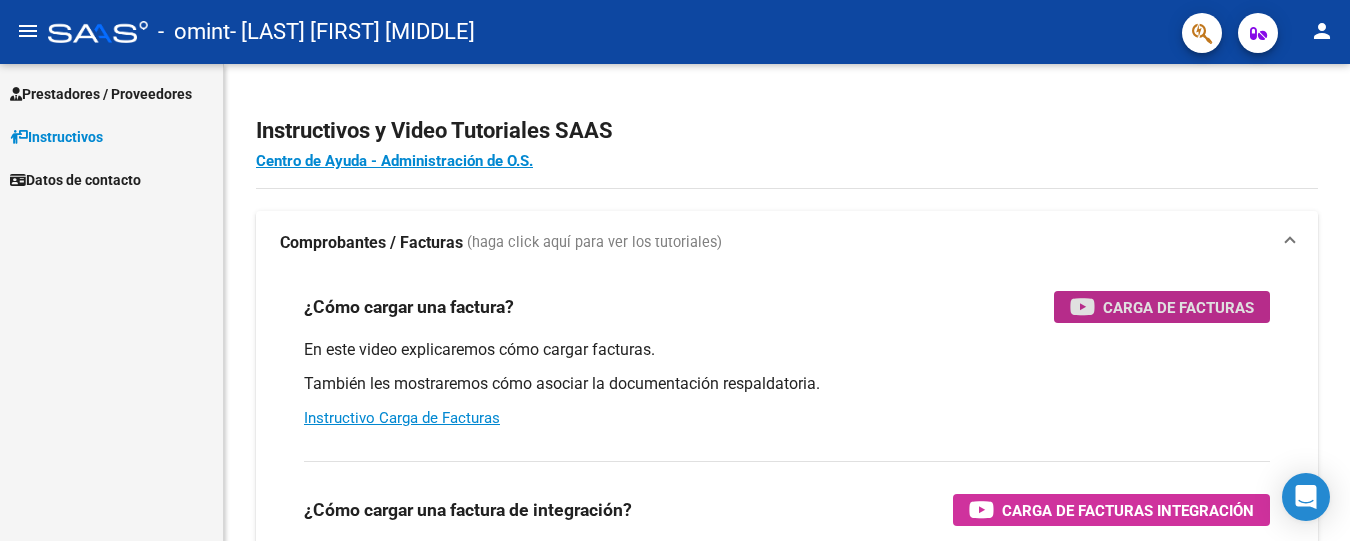 click on "Prestadores / Proveedores" at bounding box center (101, 94) 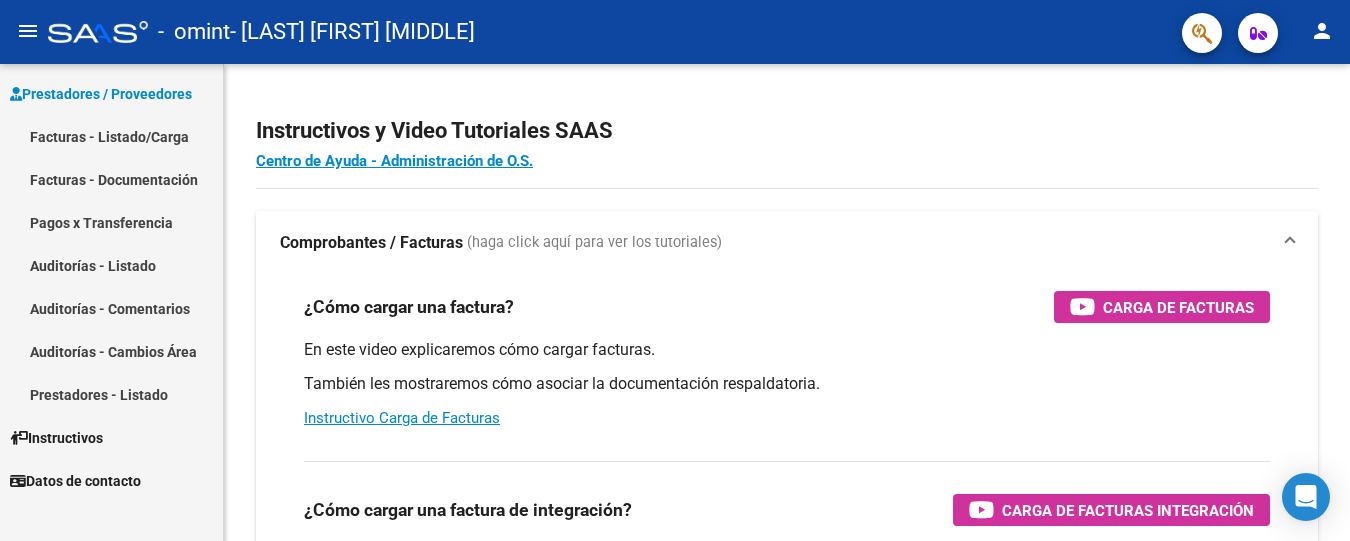 click on "Pagos x Transferencia" at bounding box center [111, 222] 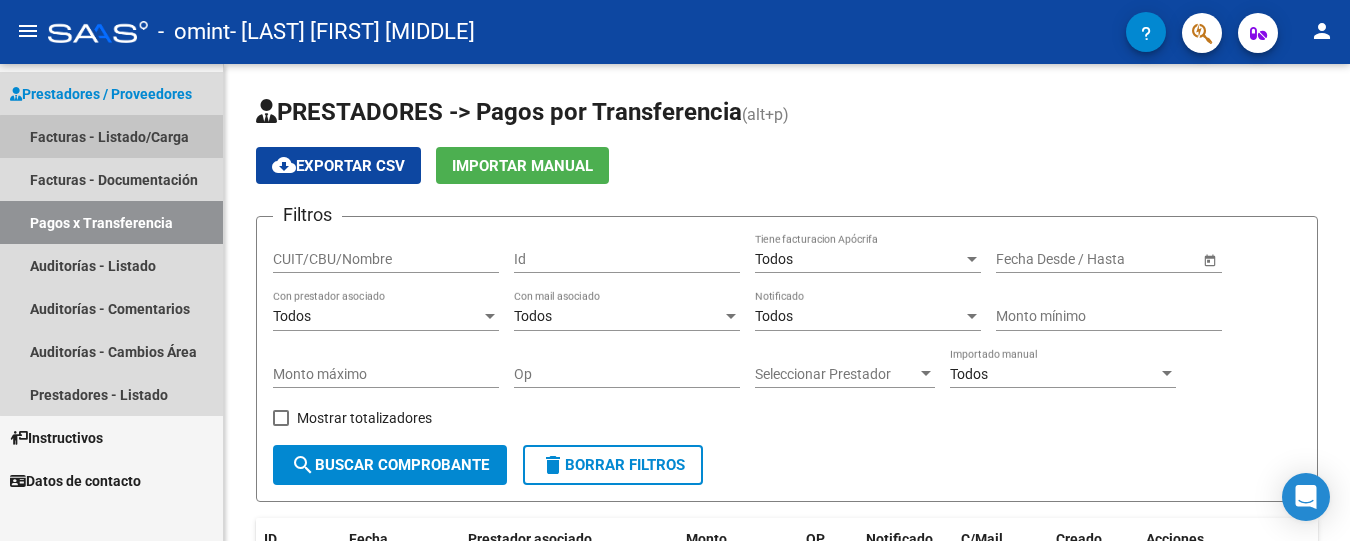 click on "Facturas - Listado/Carga" at bounding box center (111, 136) 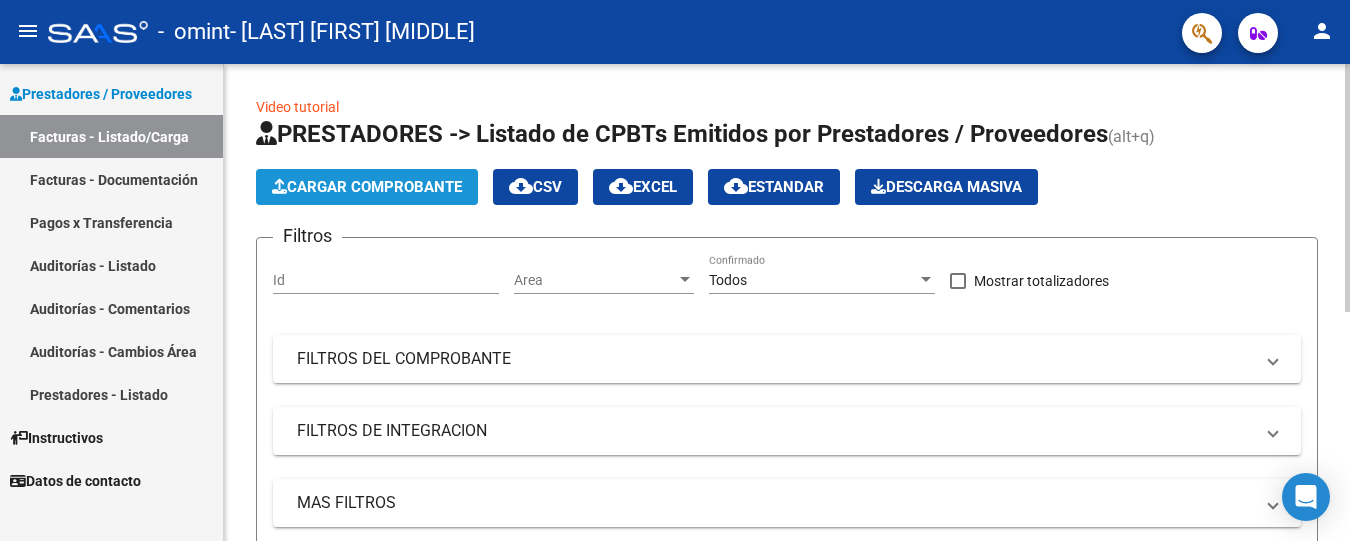click on "Cargar Comprobante" 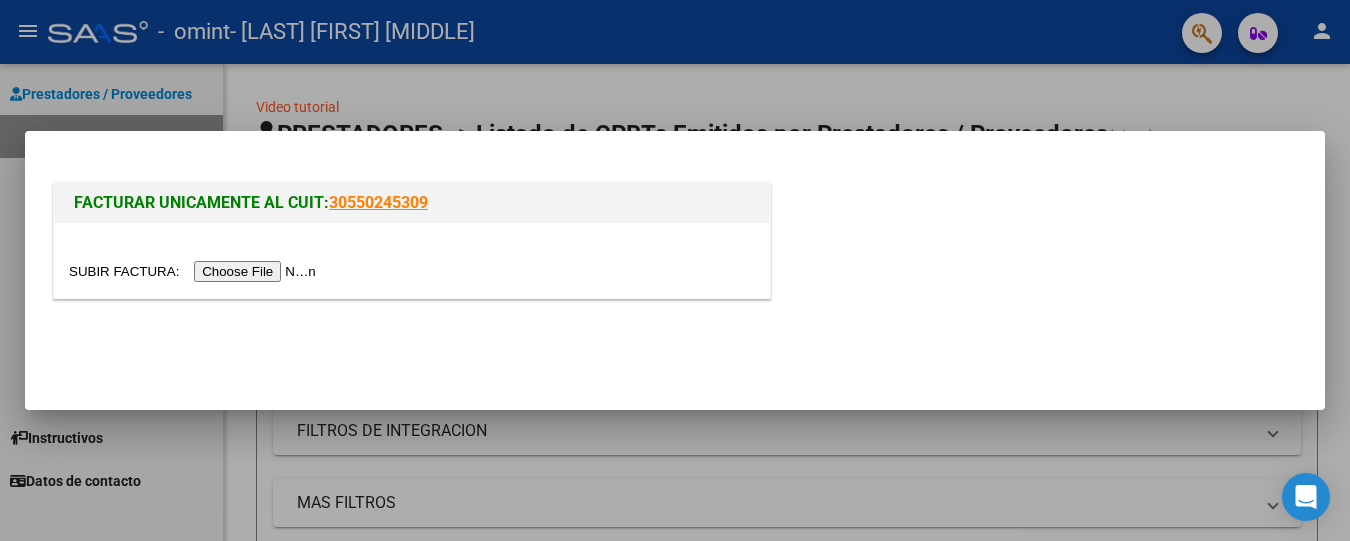 click at bounding box center [195, 271] 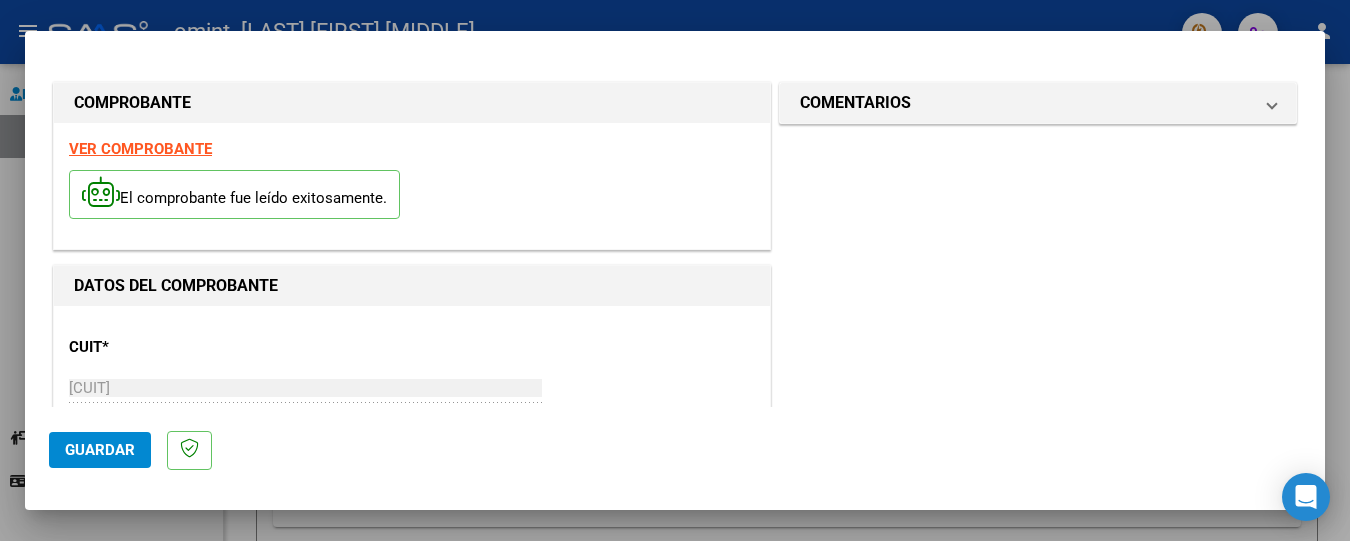 click on "Guardar" 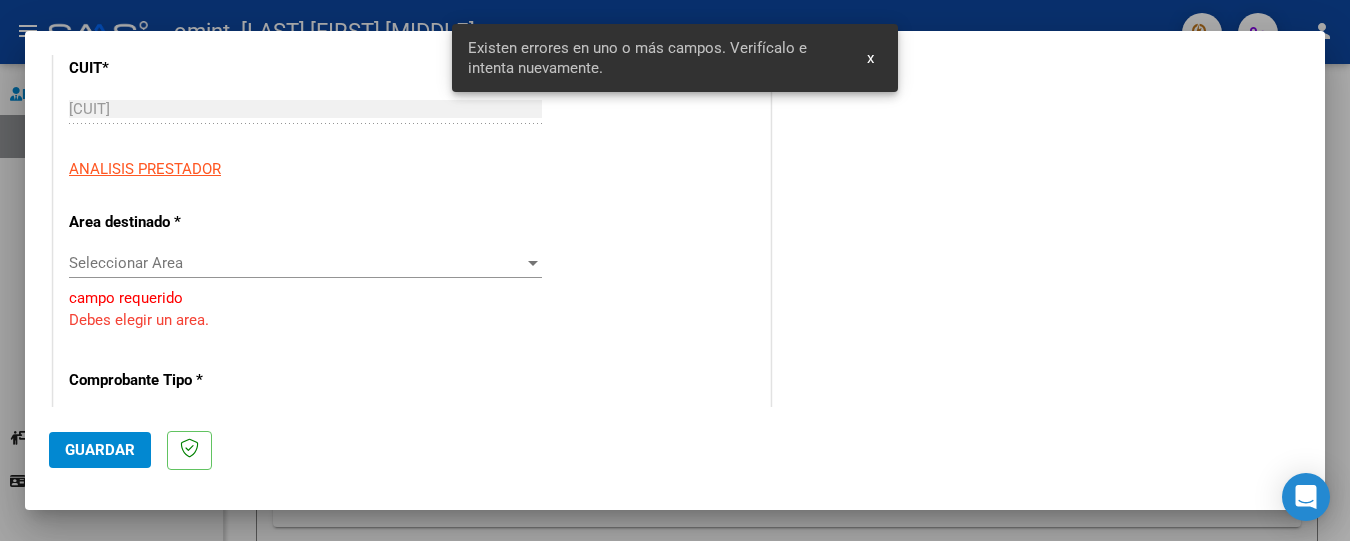 scroll, scrollTop: 302, scrollLeft: 0, axis: vertical 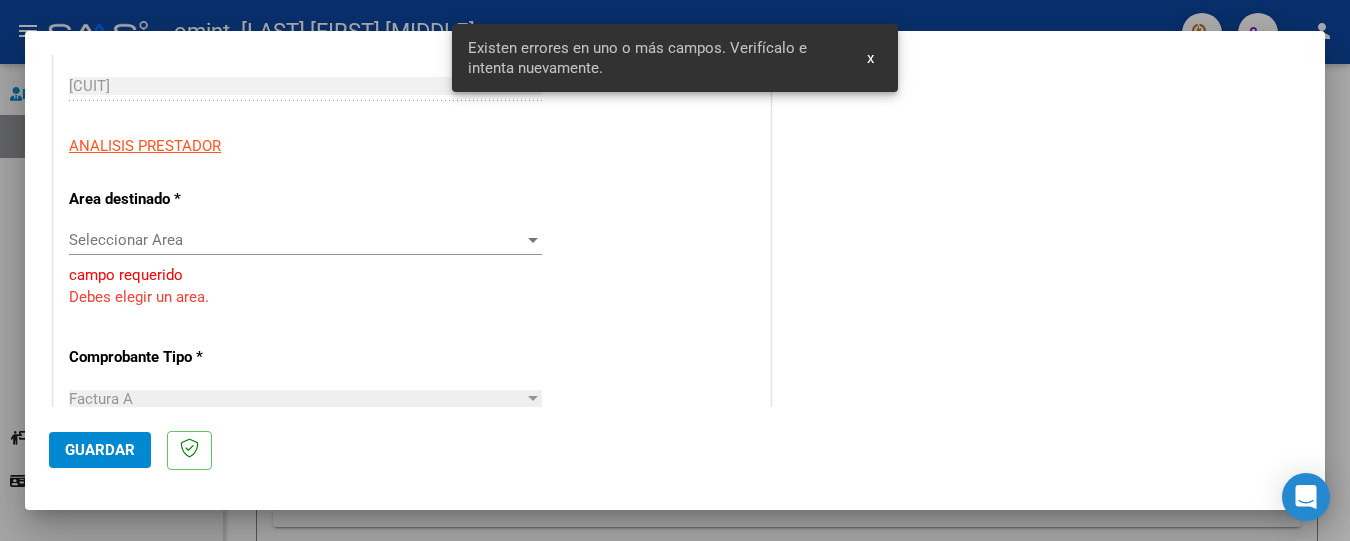 click at bounding box center (533, 240) 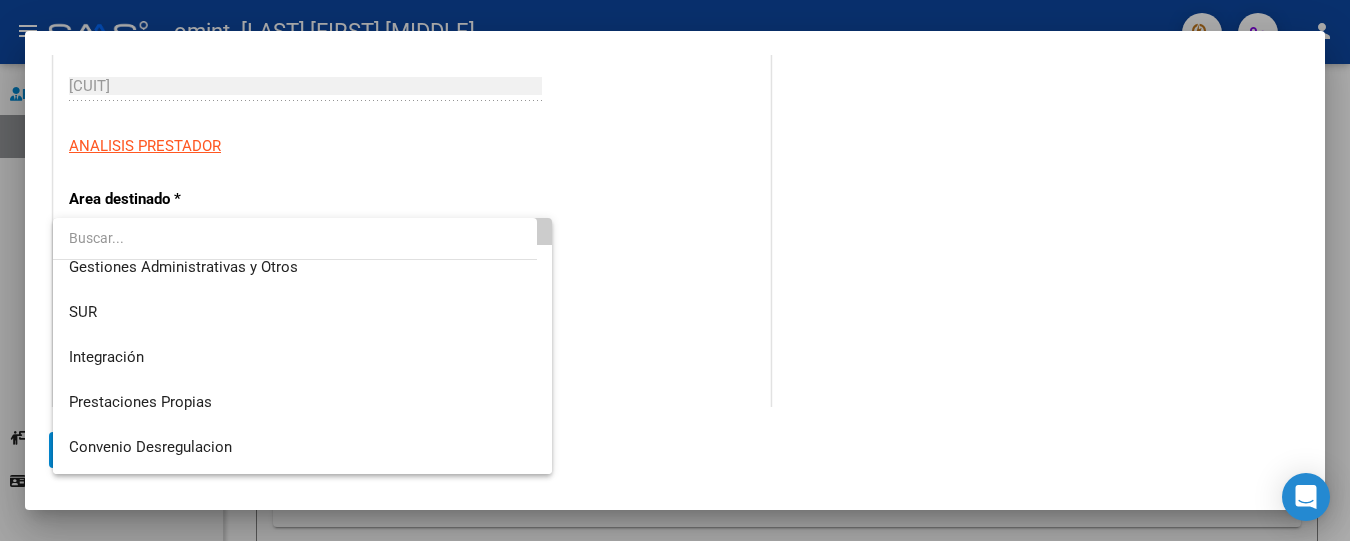 scroll, scrollTop: 59, scrollLeft: 0, axis: vertical 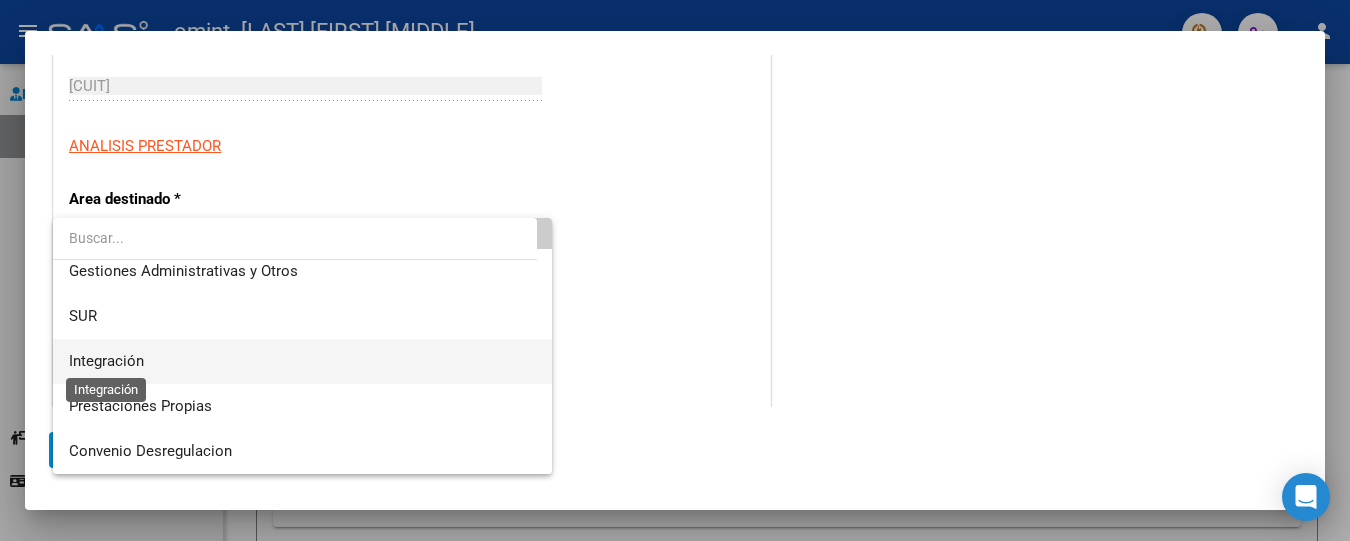 click on "Integración" at bounding box center (106, 361) 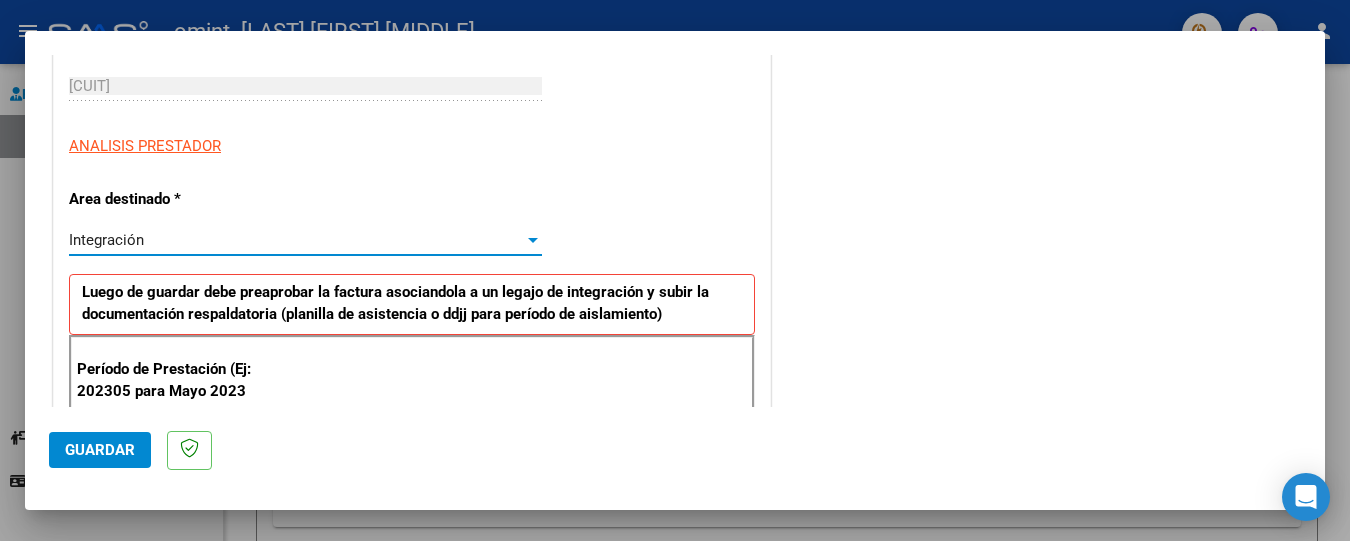 scroll, scrollTop: 502, scrollLeft: 0, axis: vertical 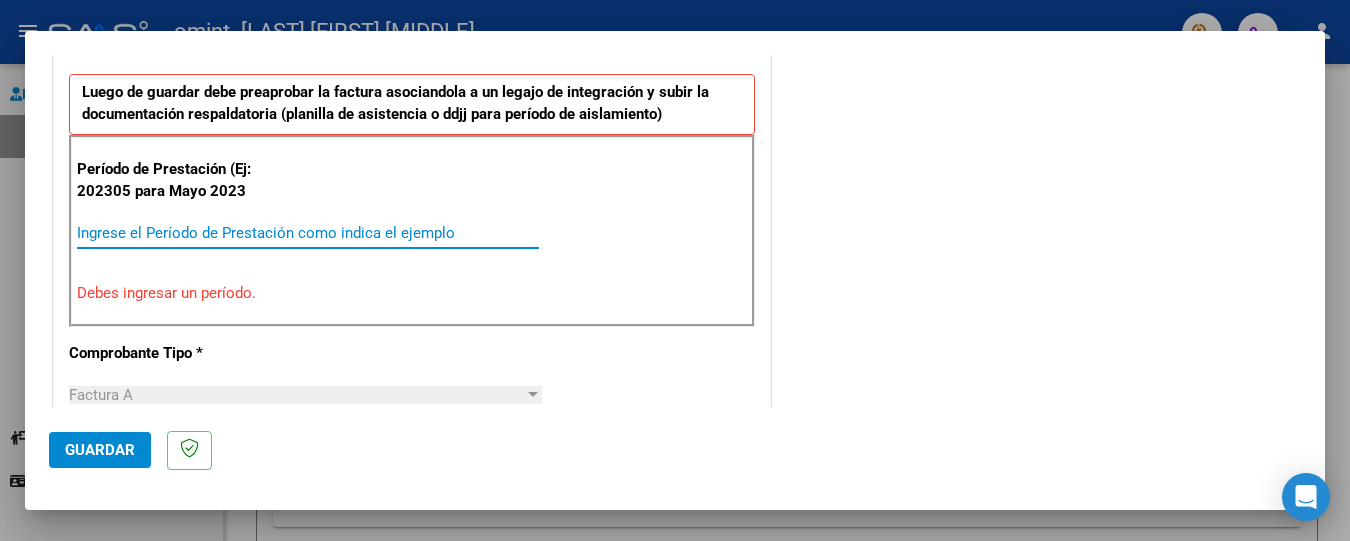 click on "Ingrese el Período de Prestación como indica el ejemplo" at bounding box center [308, 233] 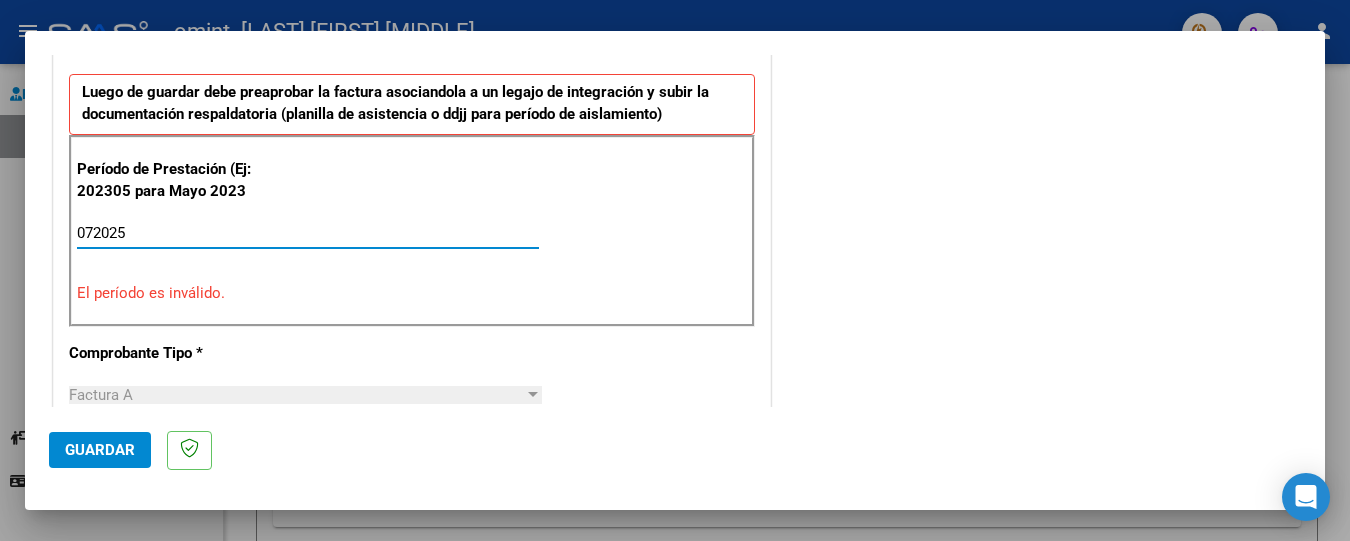 drag, startPoint x: 134, startPoint y: 234, endPoint x: 64, endPoint y: 235, distance: 70.00714 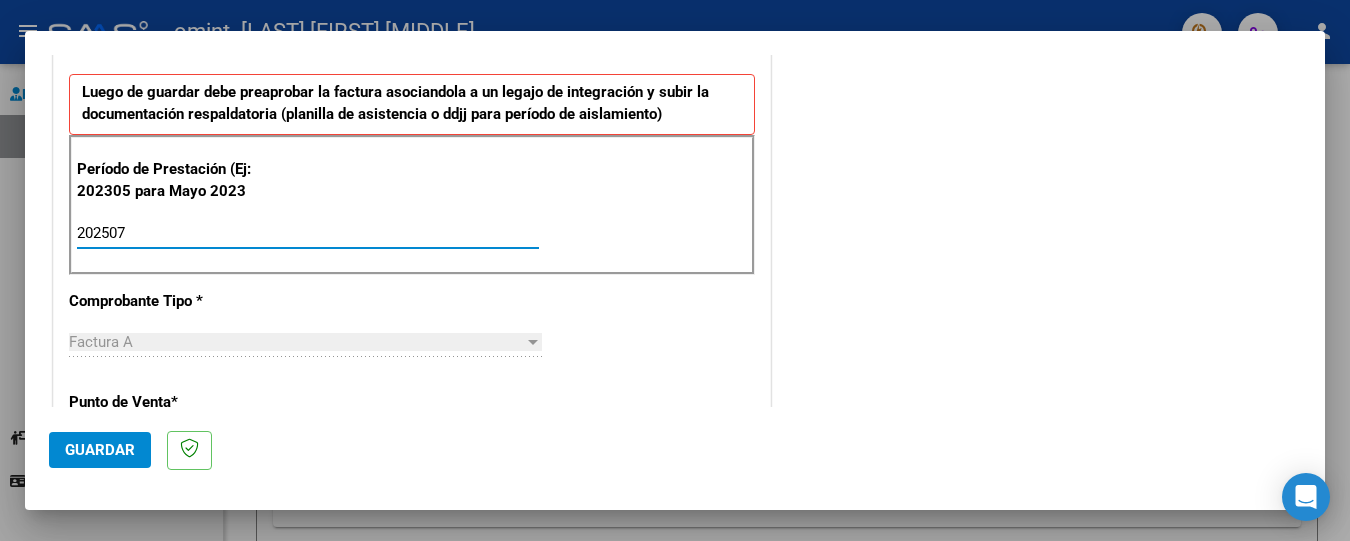 type on "202507" 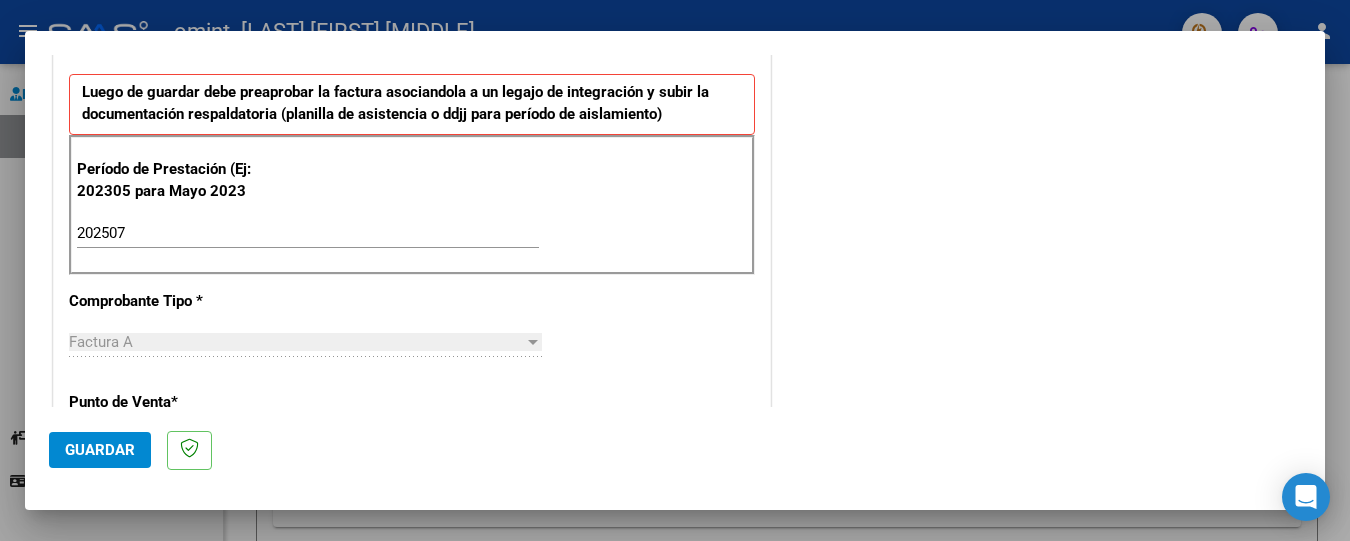 click at bounding box center (533, 342) 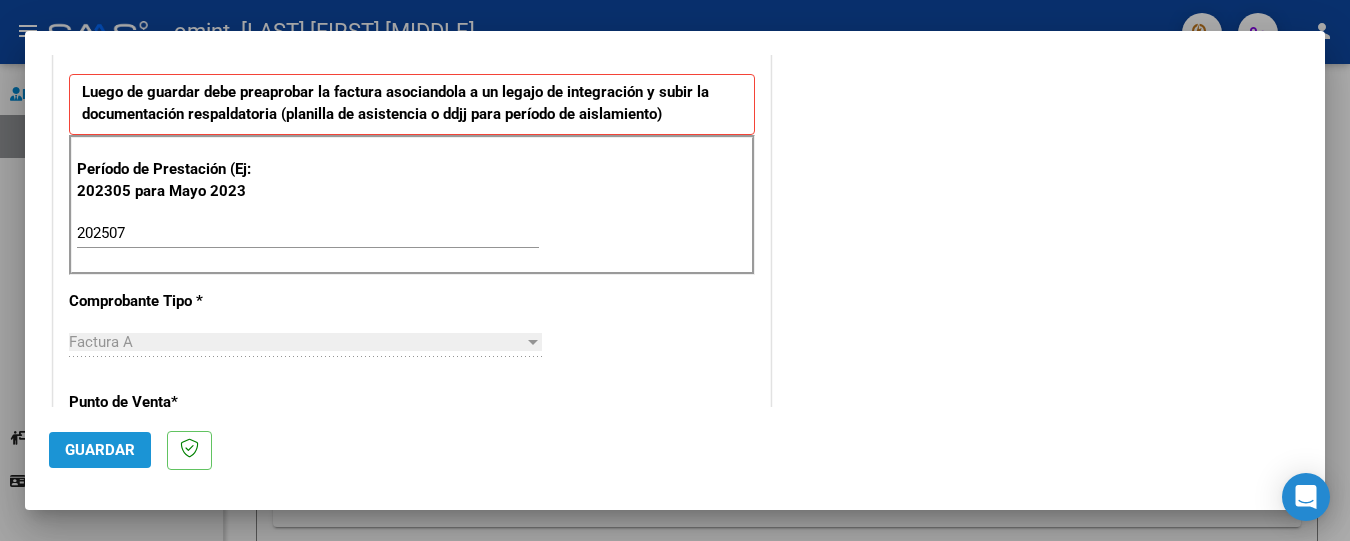 click on "Guardar" 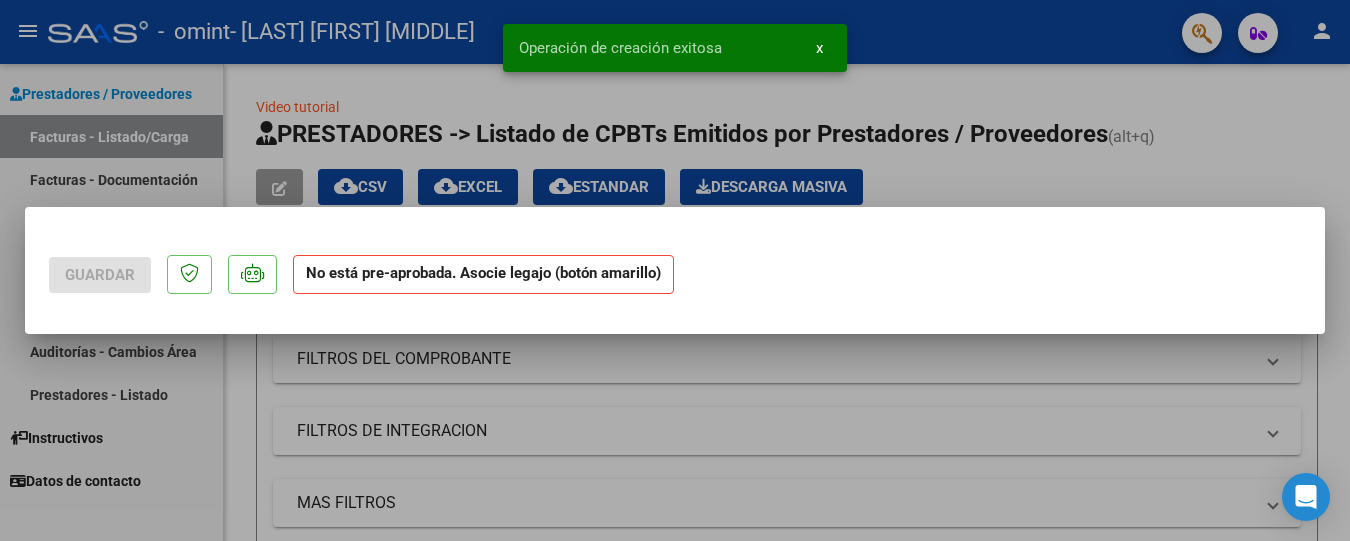 scroll, scrollTop: 0, scrollLeft: 0, axis: both 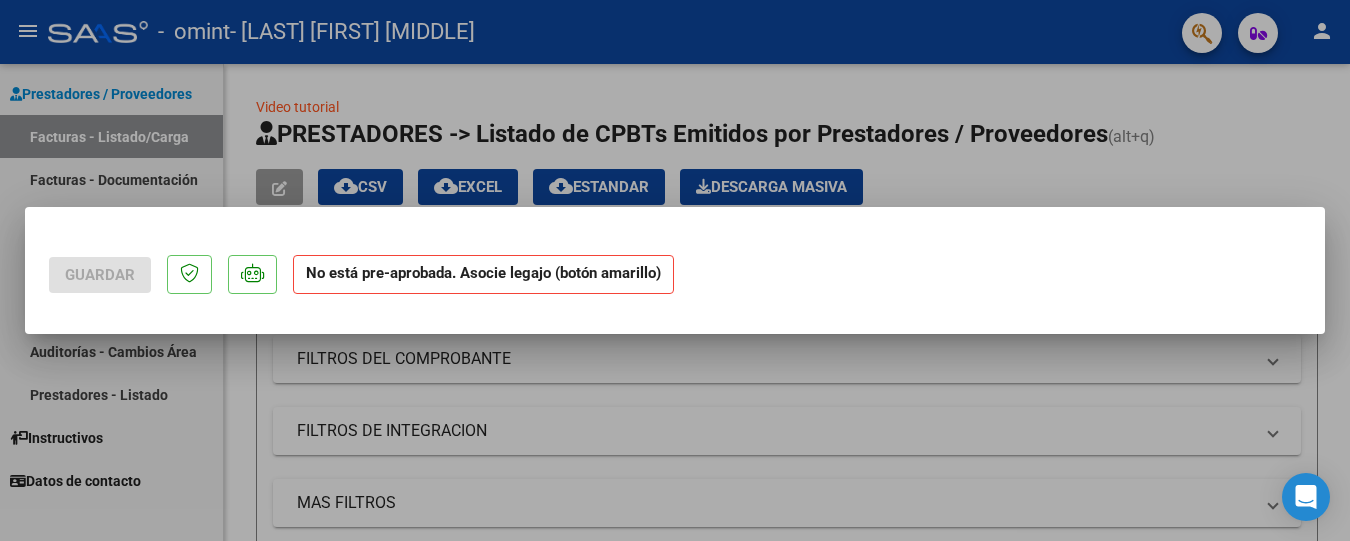 click at bounding box center (675, 270) 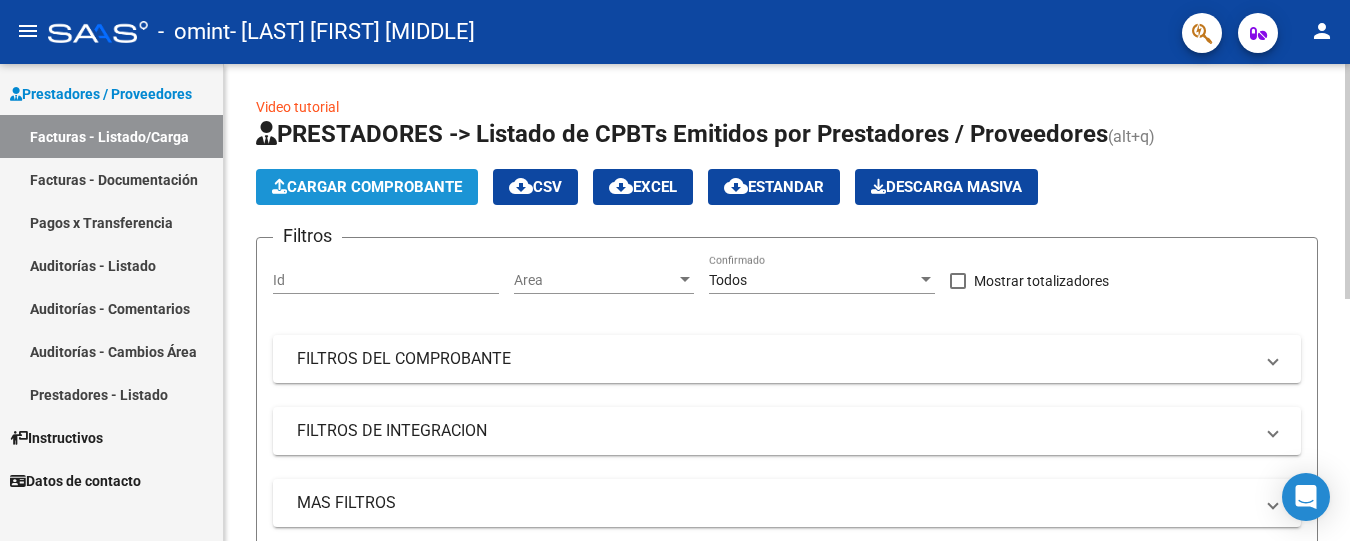 click on "Cargar Comprobante" 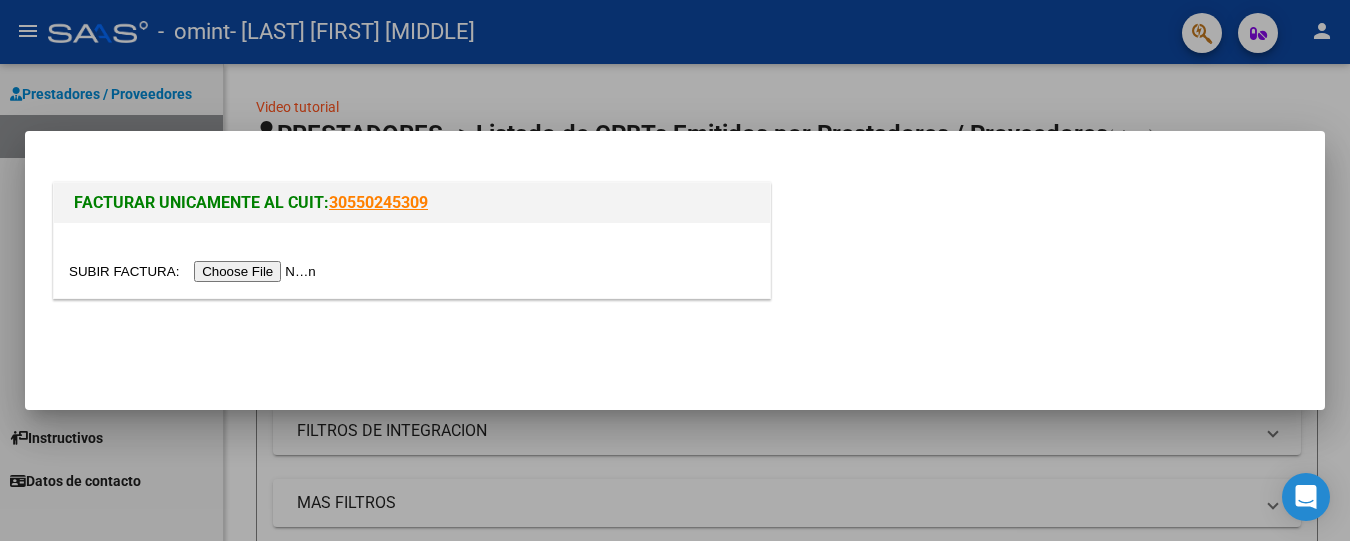 click at bounding box center [195, 271] 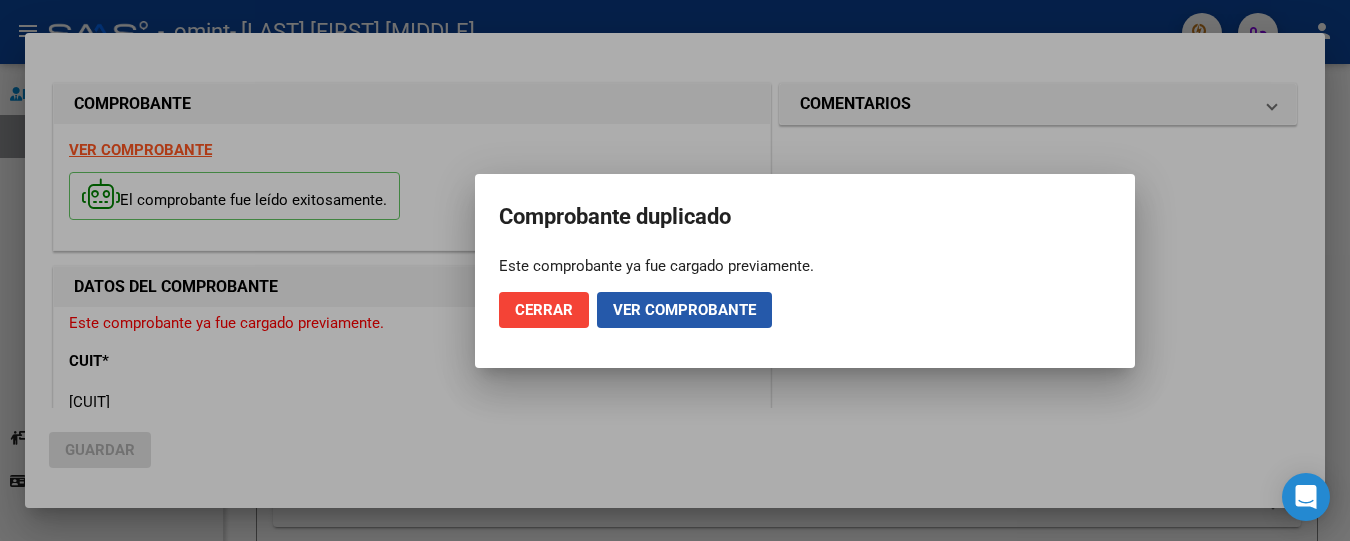 click on "Ver comprobante" 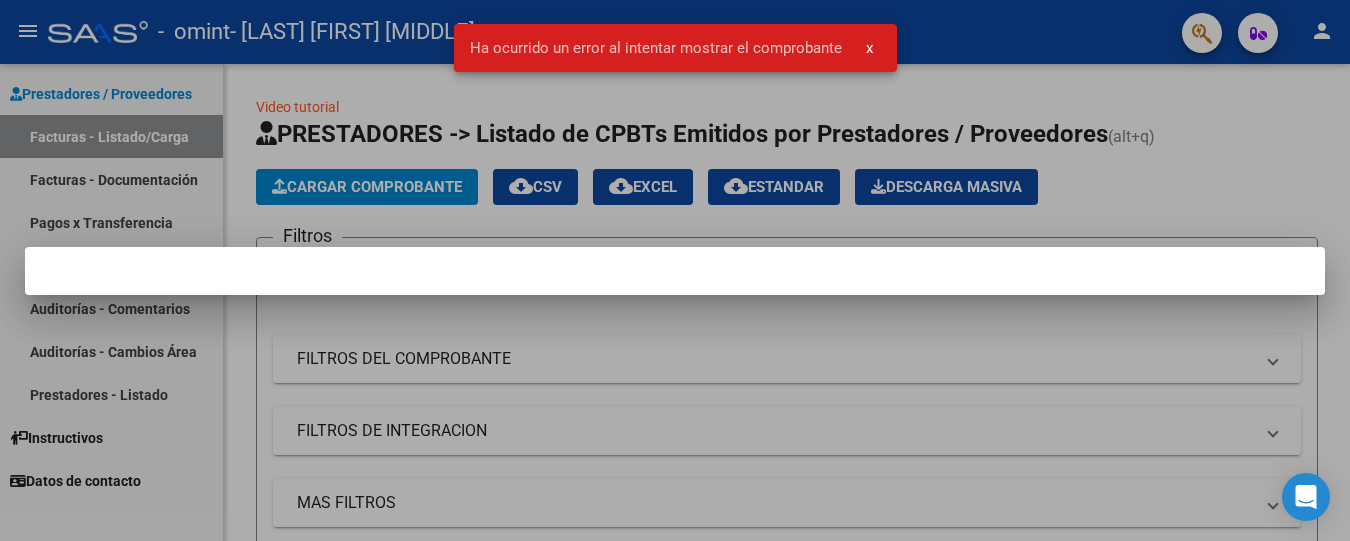 click on "x" at bounding box center (869, 48) 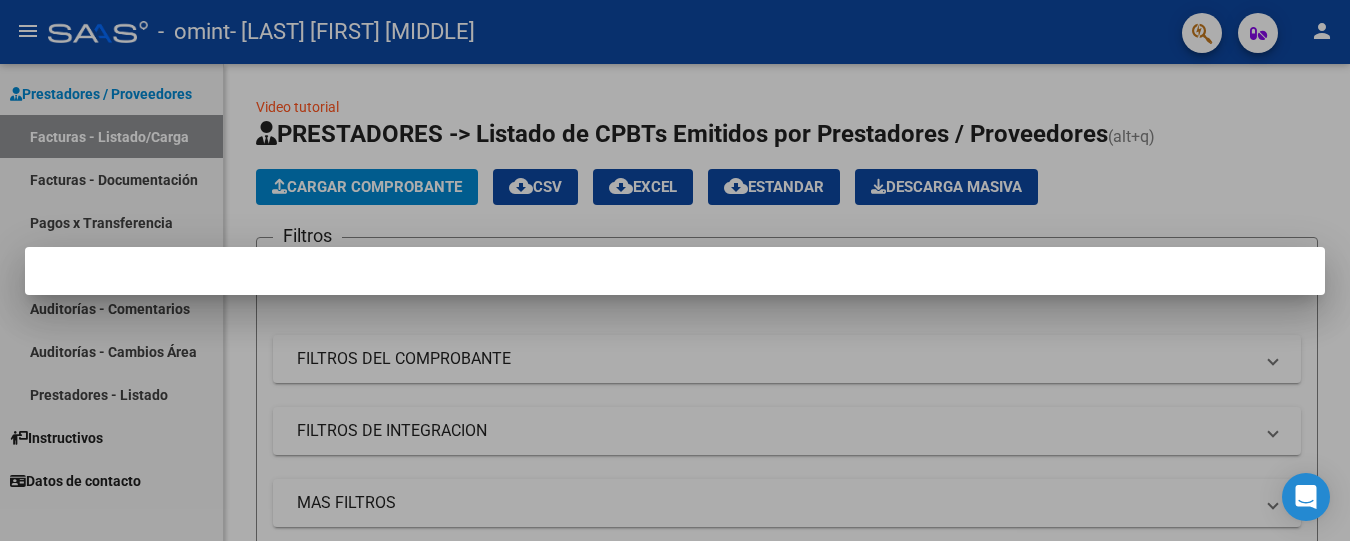 click at bounding box center [675, 270] 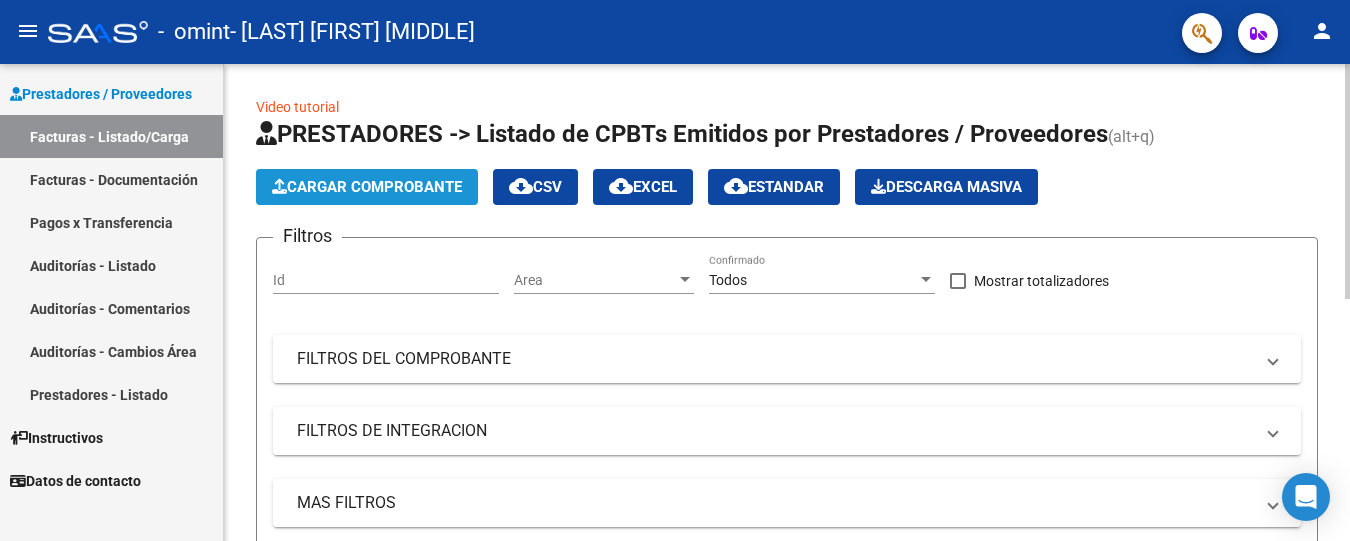 click on "Cargar Comprobante" 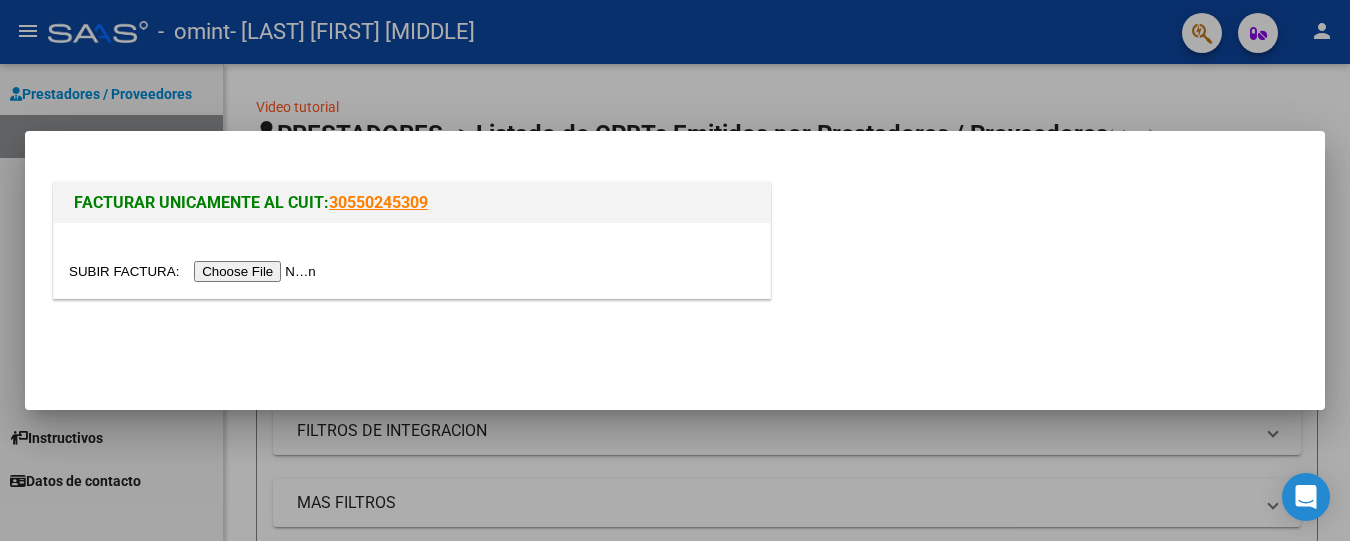 click at bounding box center (675, 270) 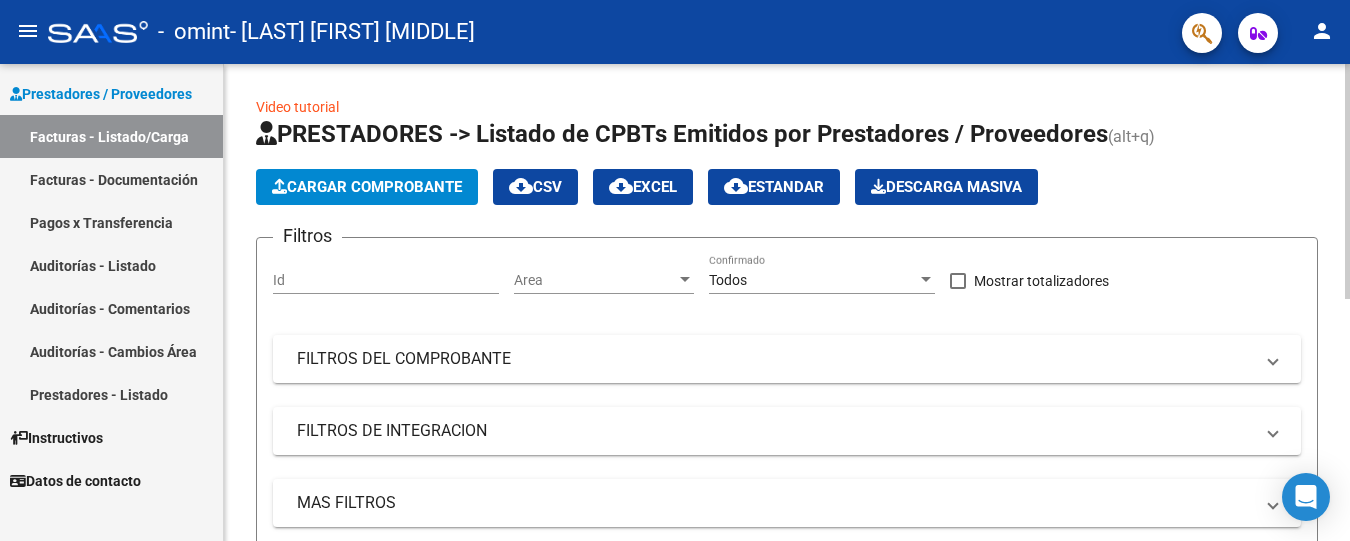 click at bounding box center [685, 279] 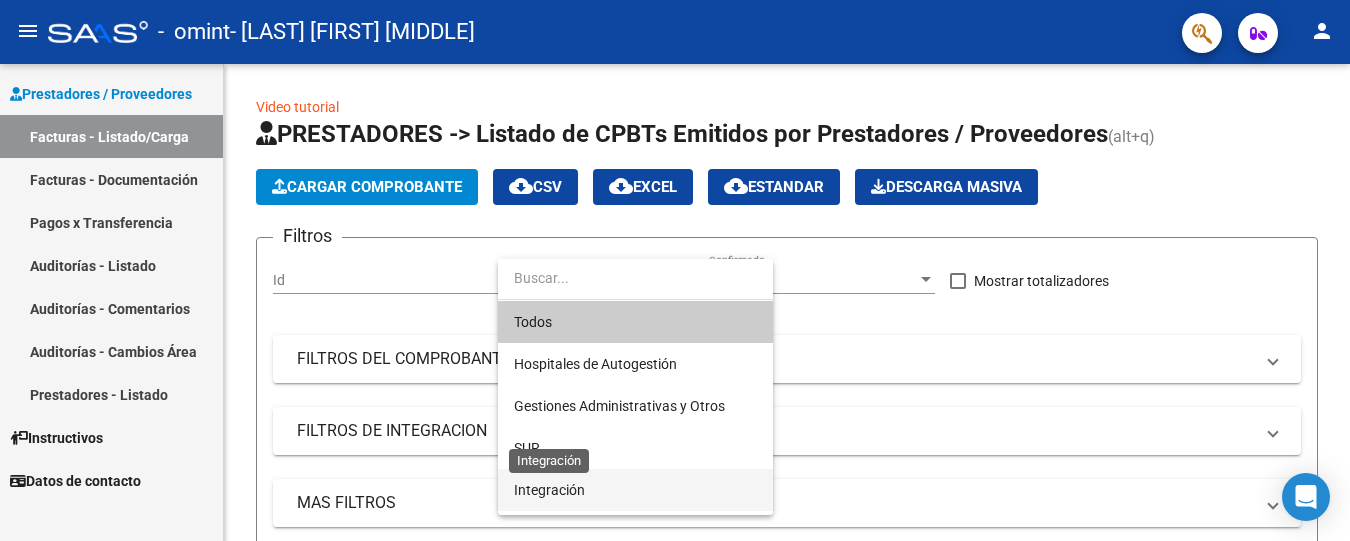 click on "Integración" at bounding box center (549, 490) 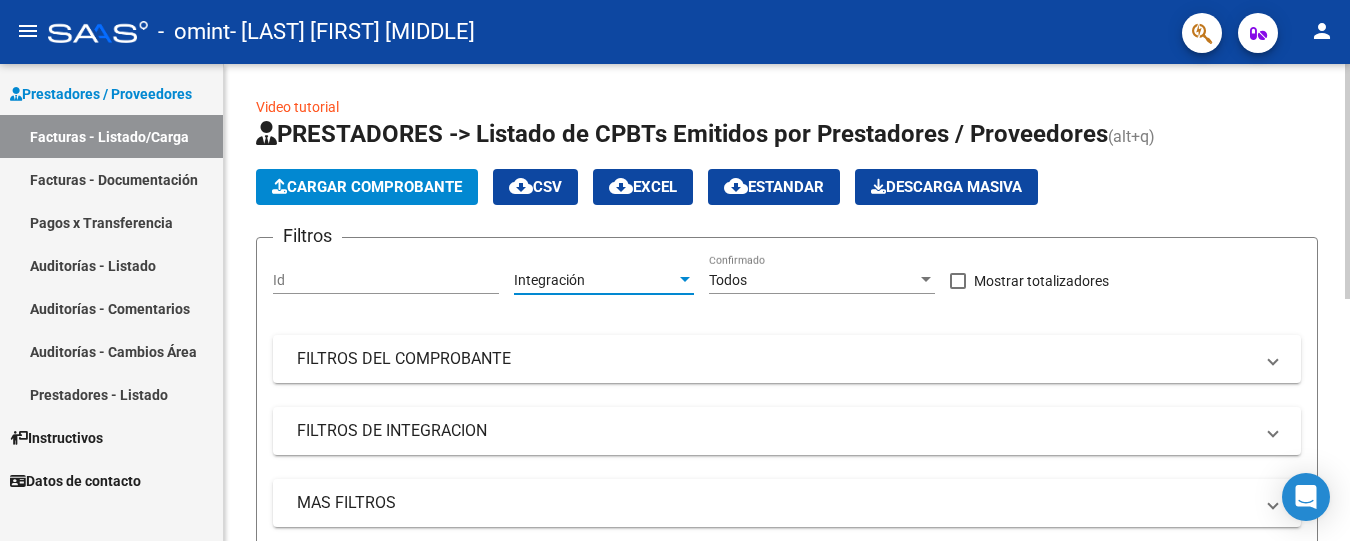 click at bounding box center [926, 280] 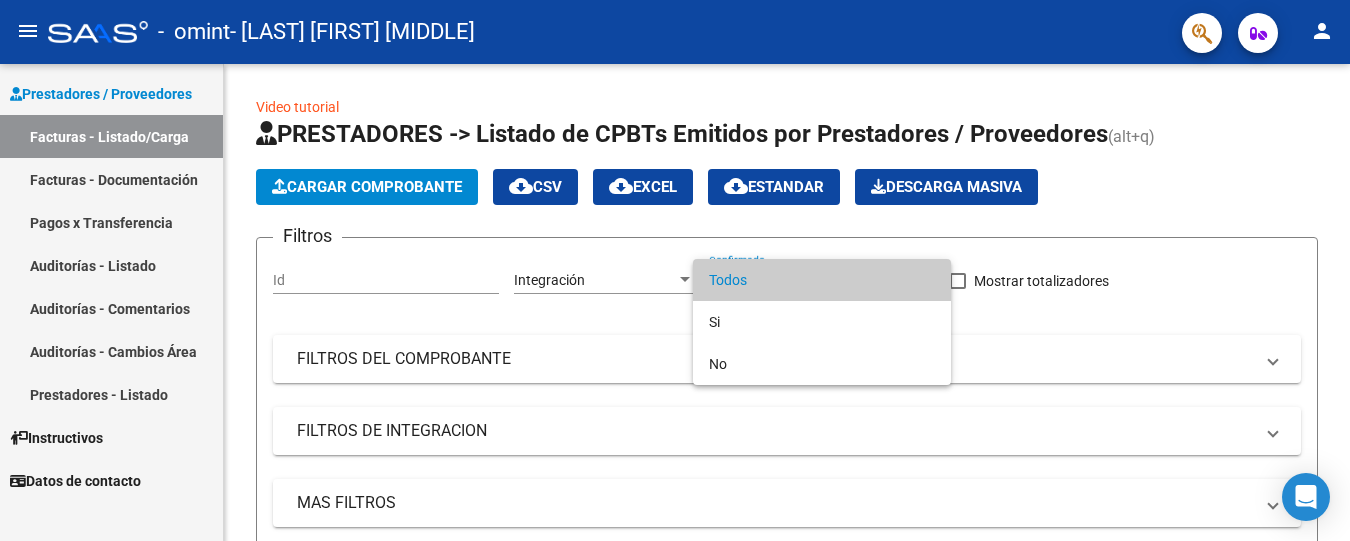 click at bounding box center (675, 270) 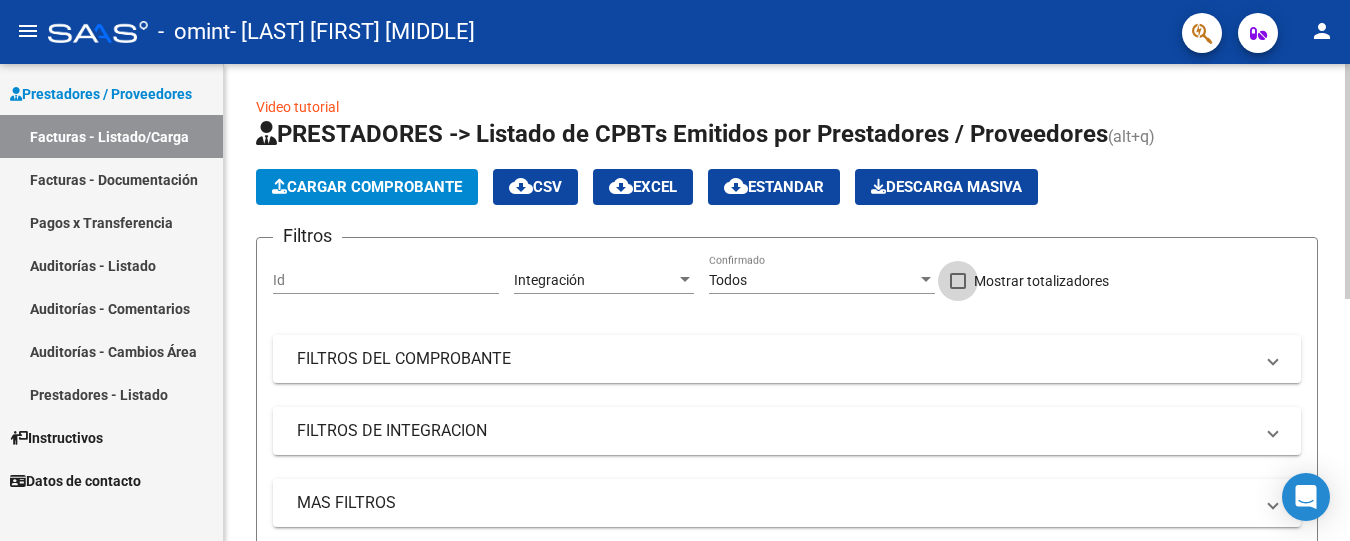 click at bounding box center (958, 281) 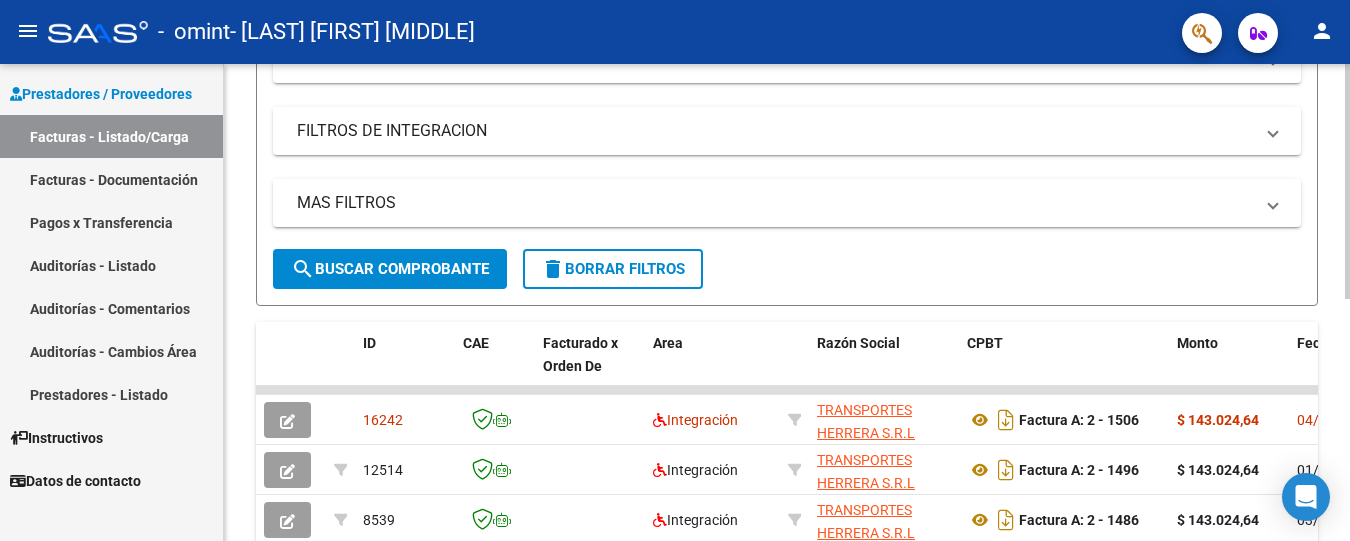 scroll, scrollTop: 400, scrollLeft: 0, axis: vertical 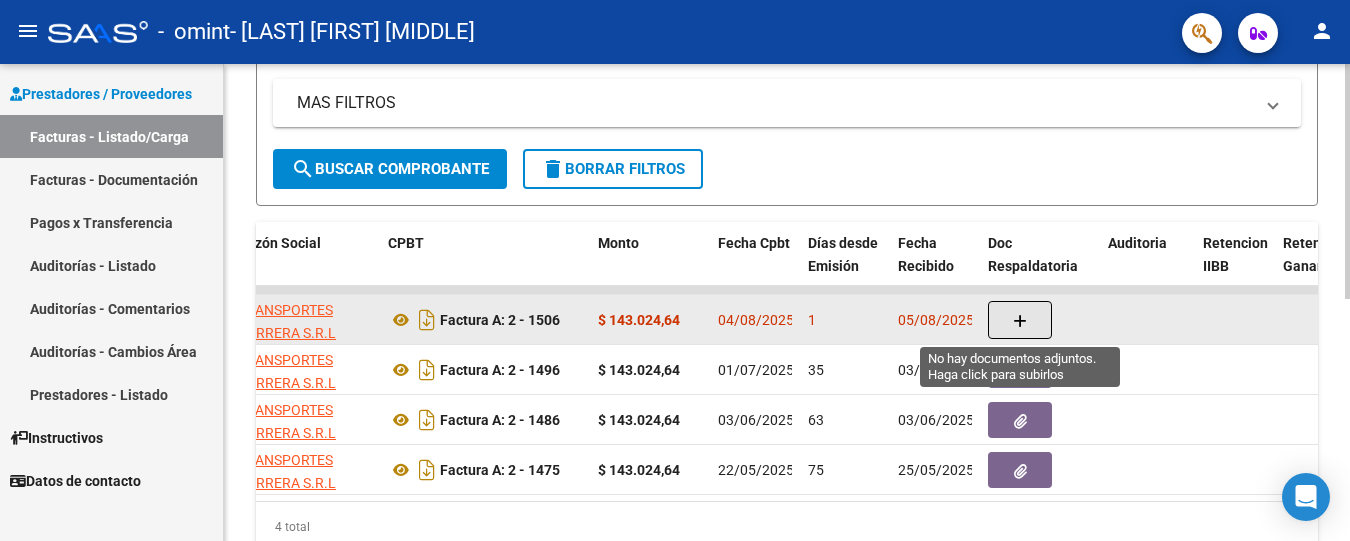 click 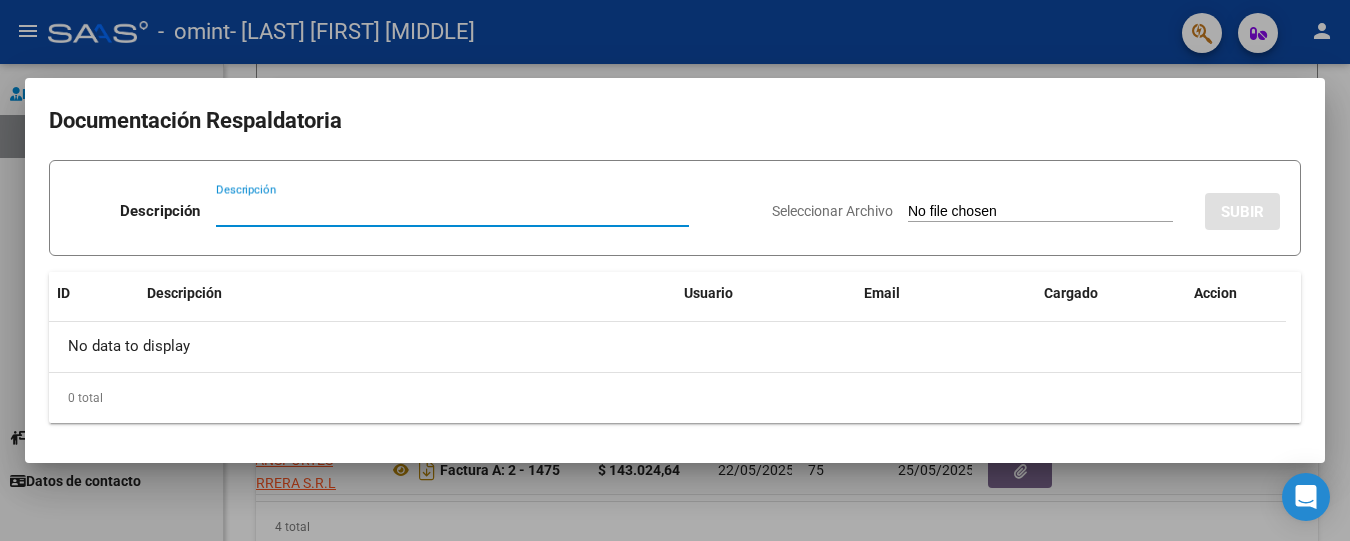 click on "Descripción" at bounding box center [452, 211] 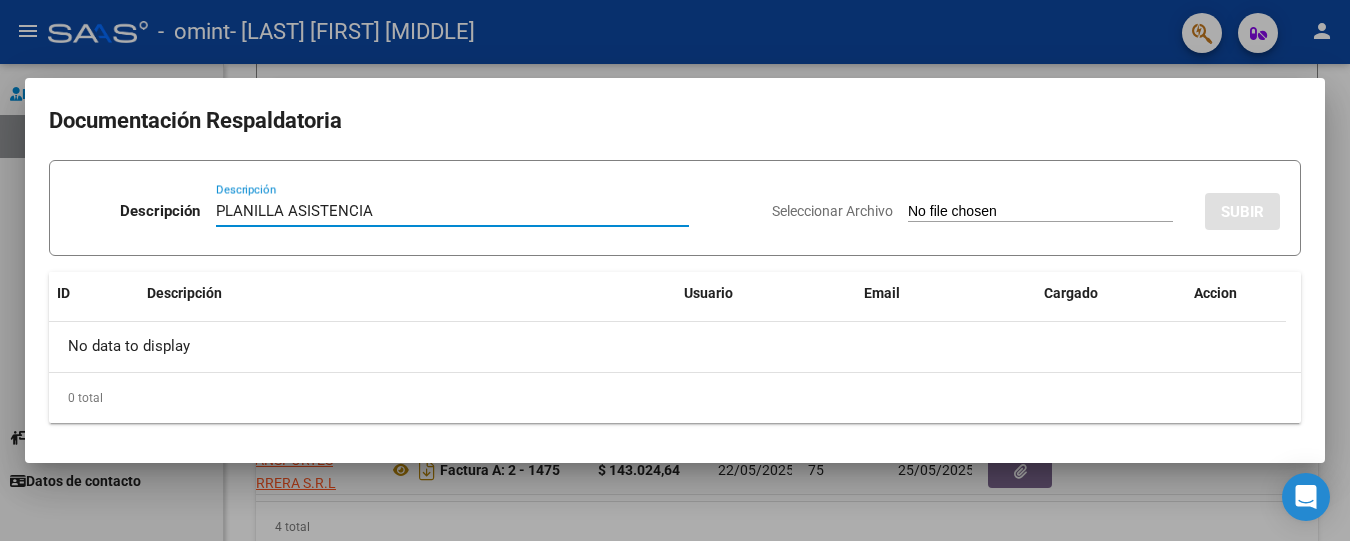 type on "PLANILLA ASISTENCIA" 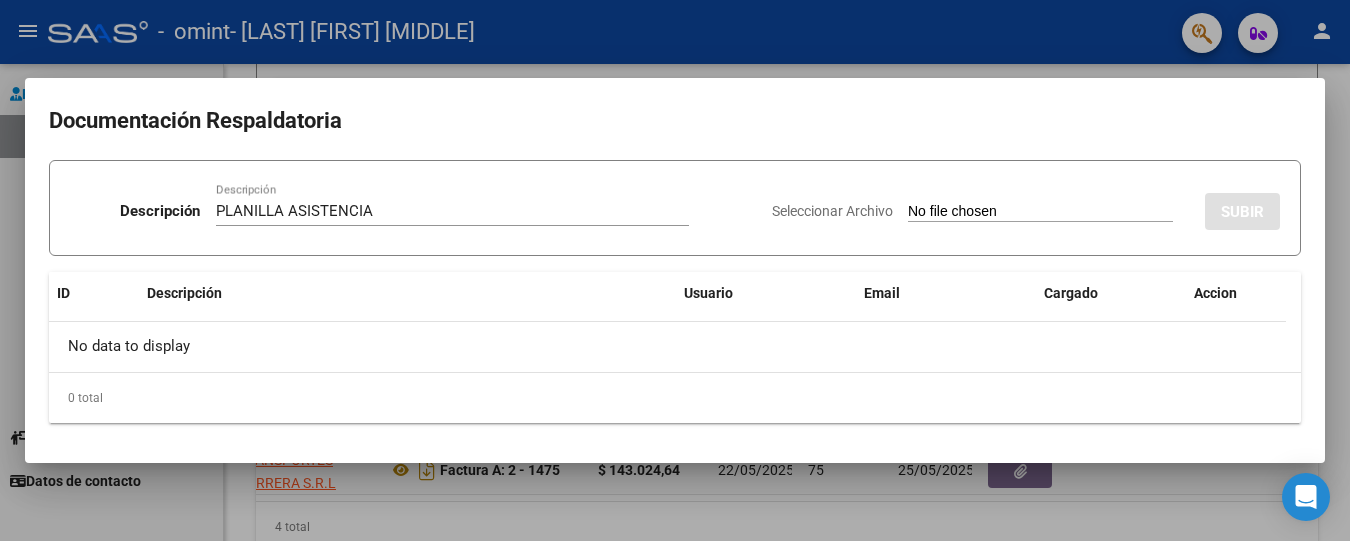 click on "Seleccionar Archivo" at bounding box center [1040, 212] 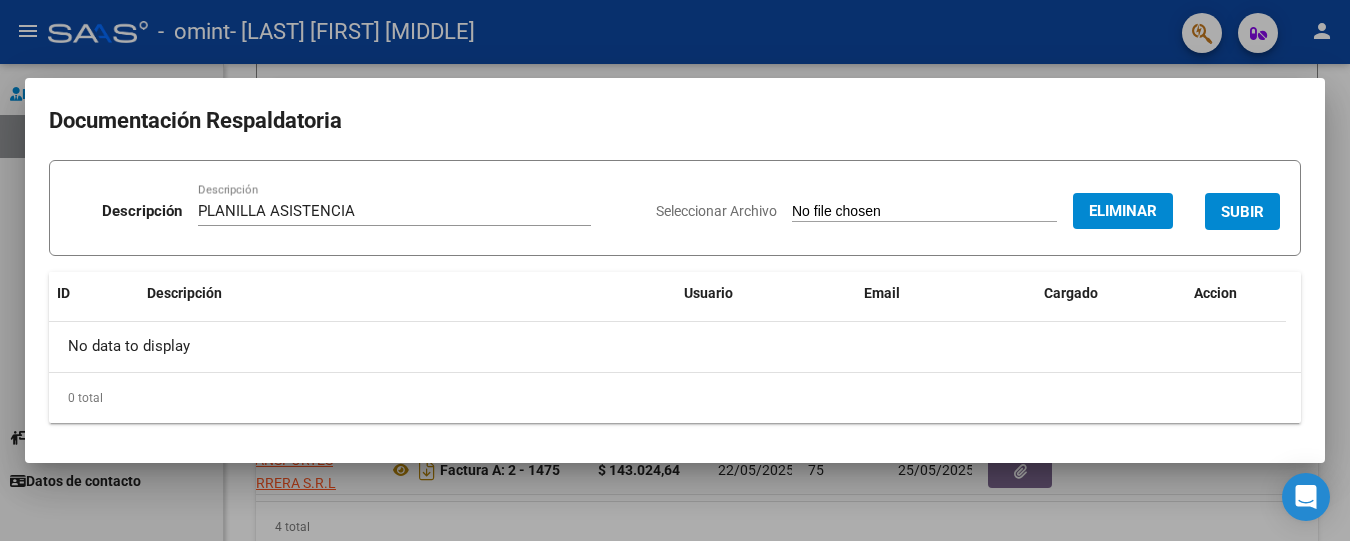 click on "SUBIR" at bounding box center [1242, 212] 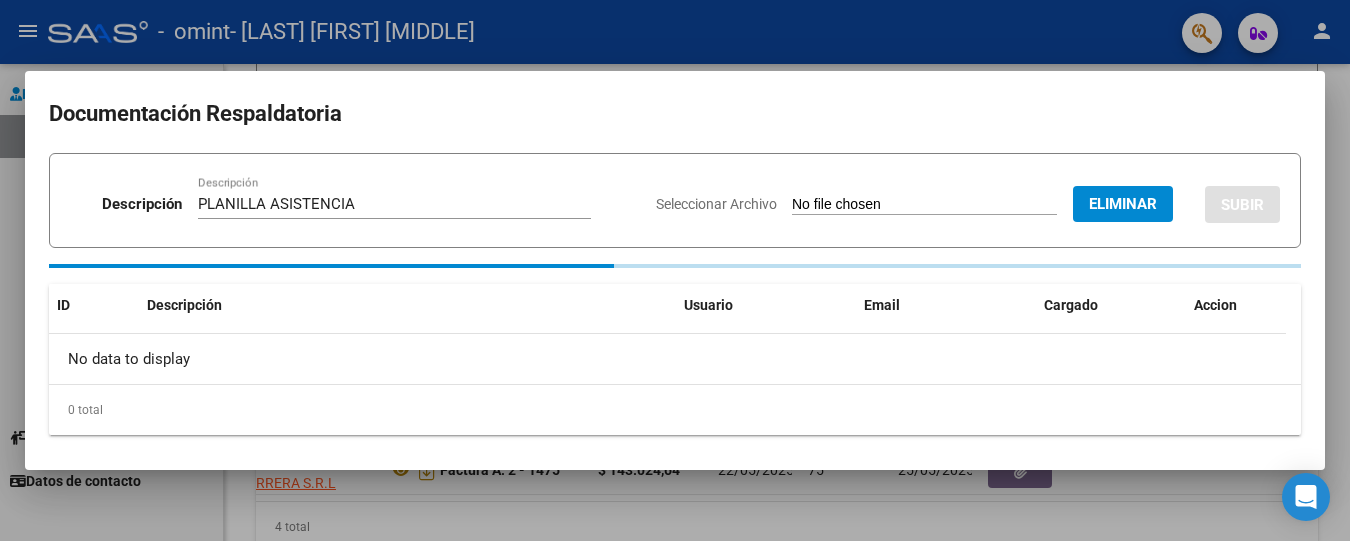 type 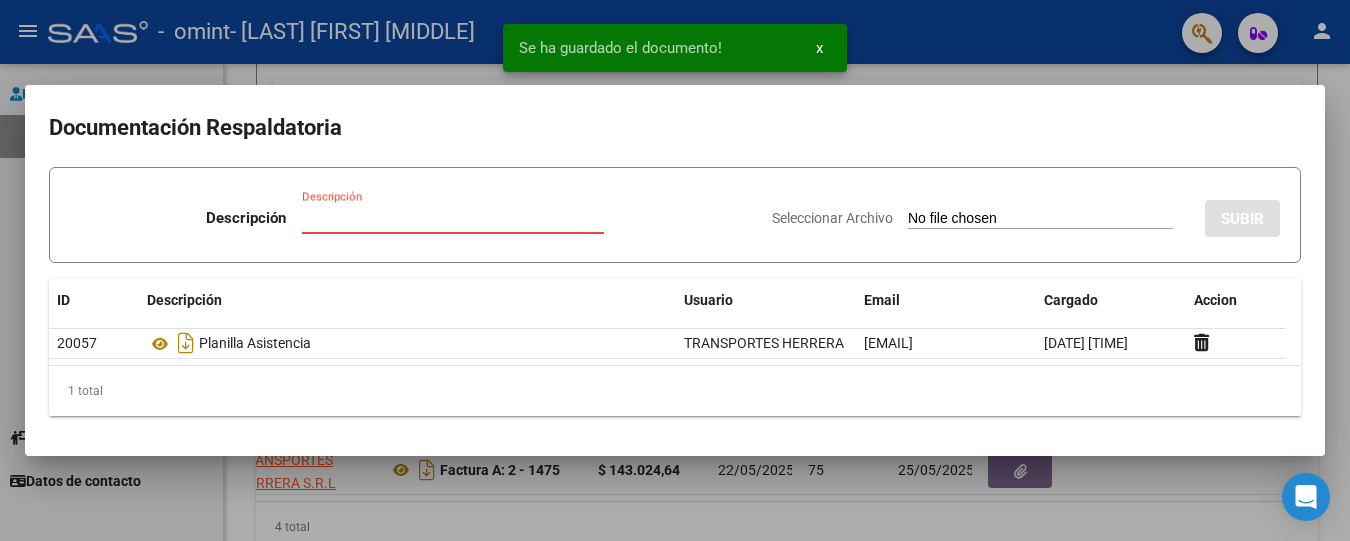 click on "Descripción" at bounding box center [453, 218] 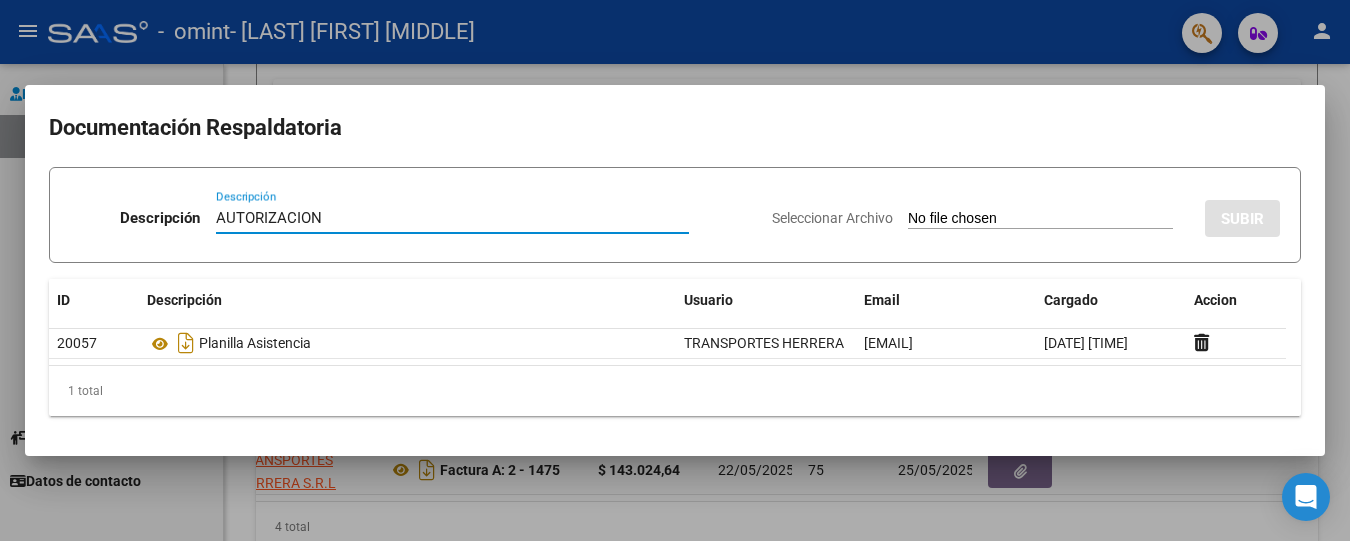 type on "AUTORIZACION" 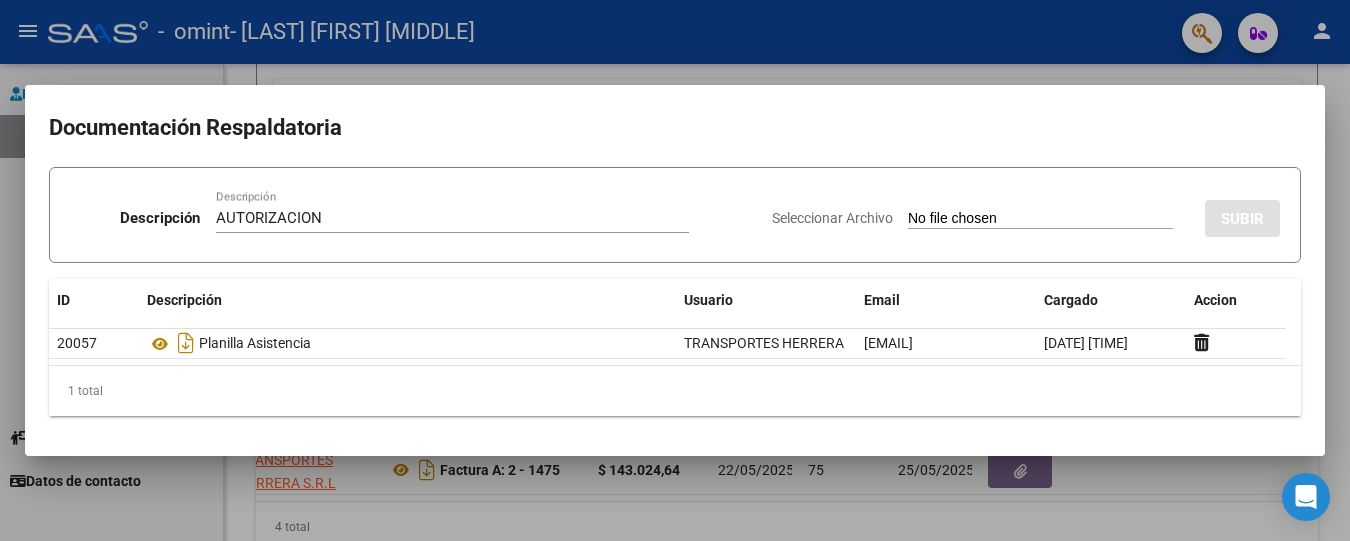 click on "Descripción AUTORIZACION Descripción" at bounding box center [413, 222] 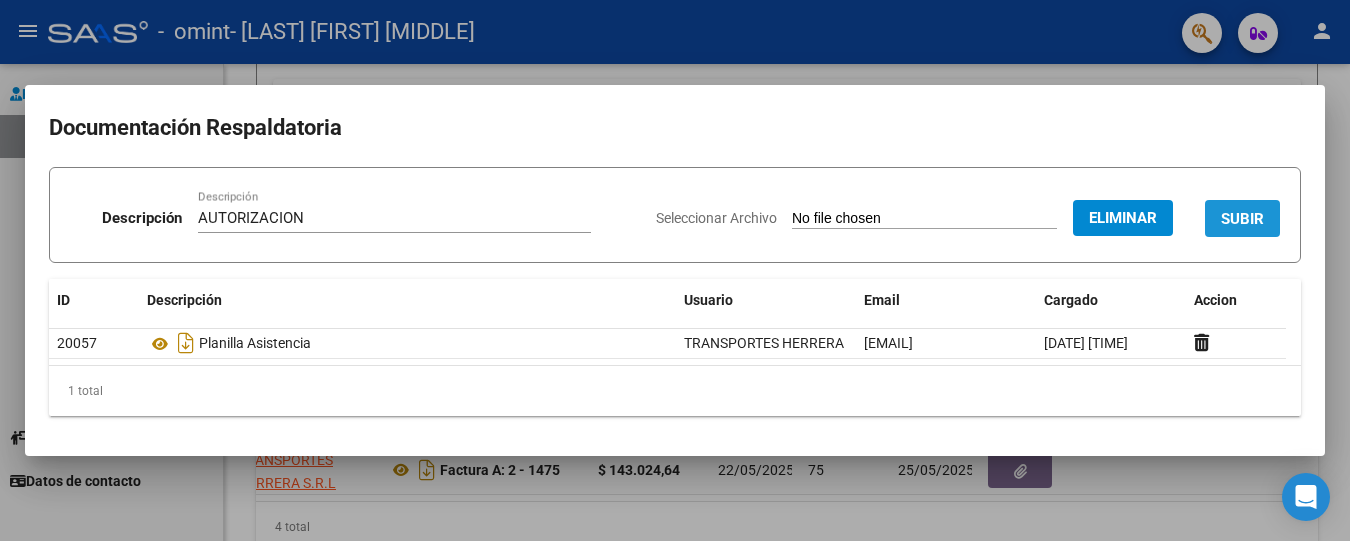 click on "SUBIR" at bounding box center (1242, 219) 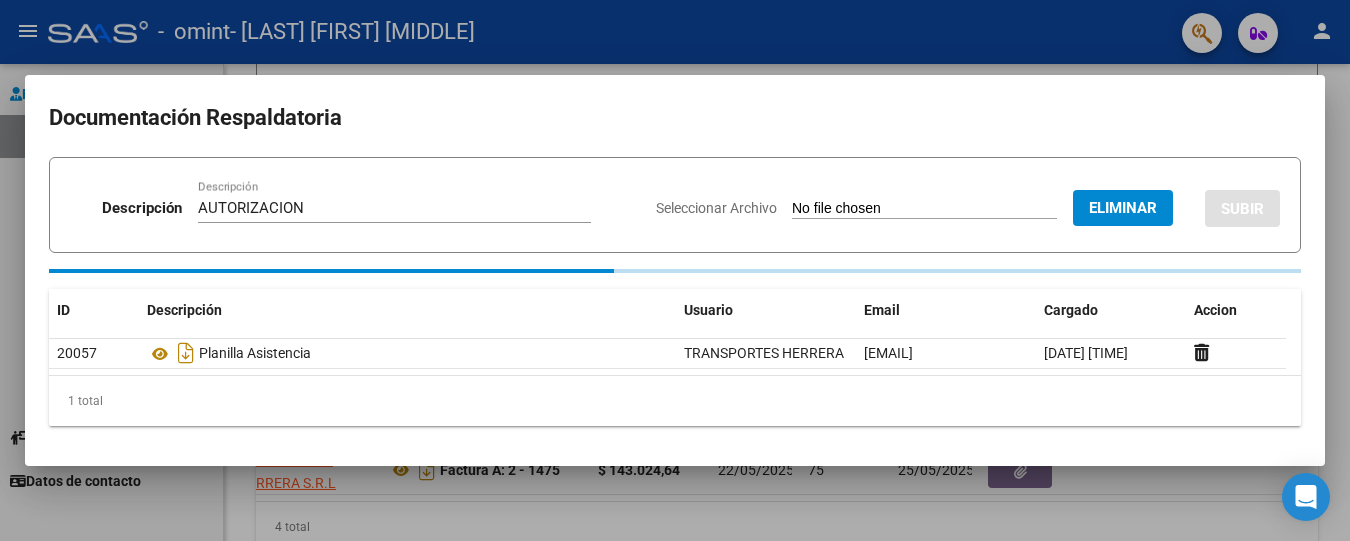 type 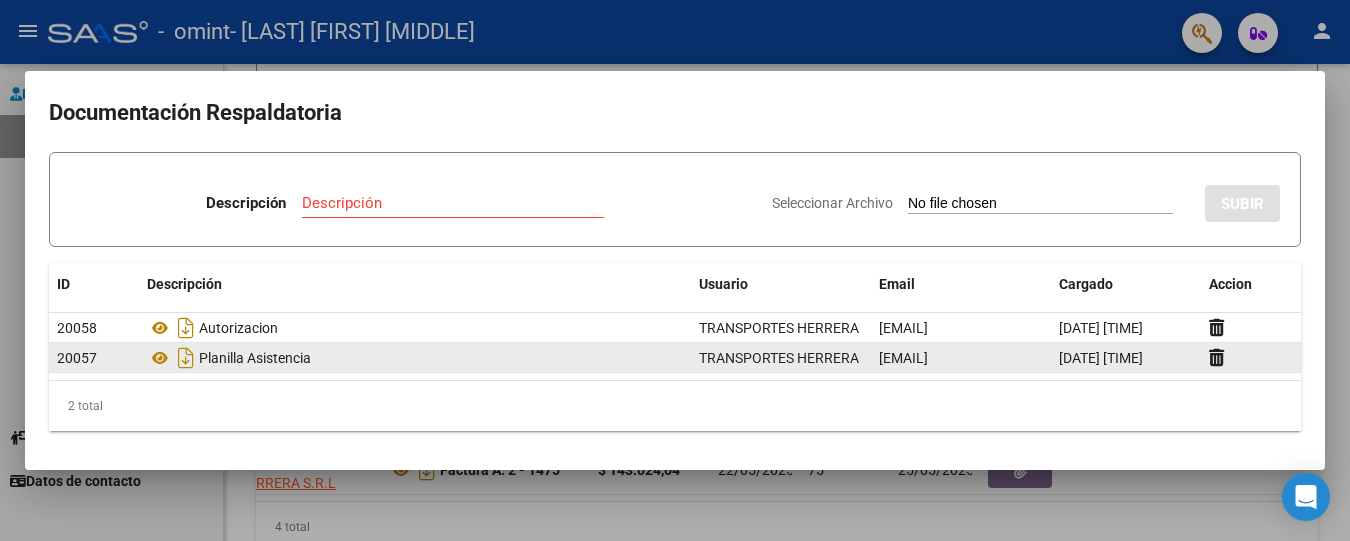 scroll, scrollTop: 0, scrollLeft: 0, axis: both 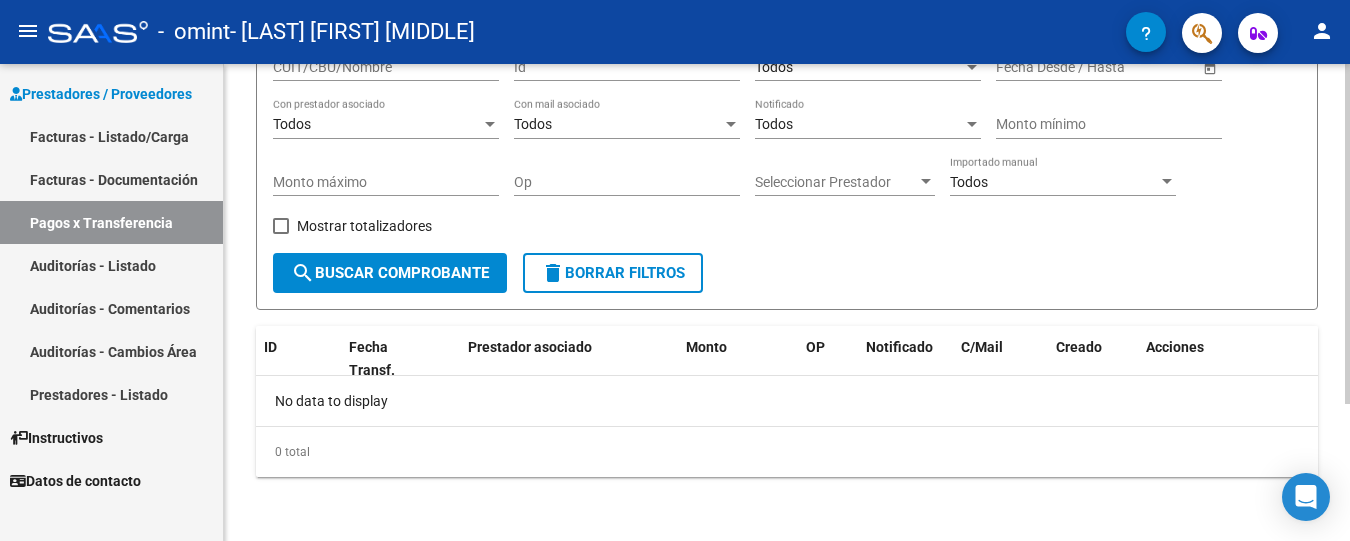 click on "search  Buscar Comprobante" 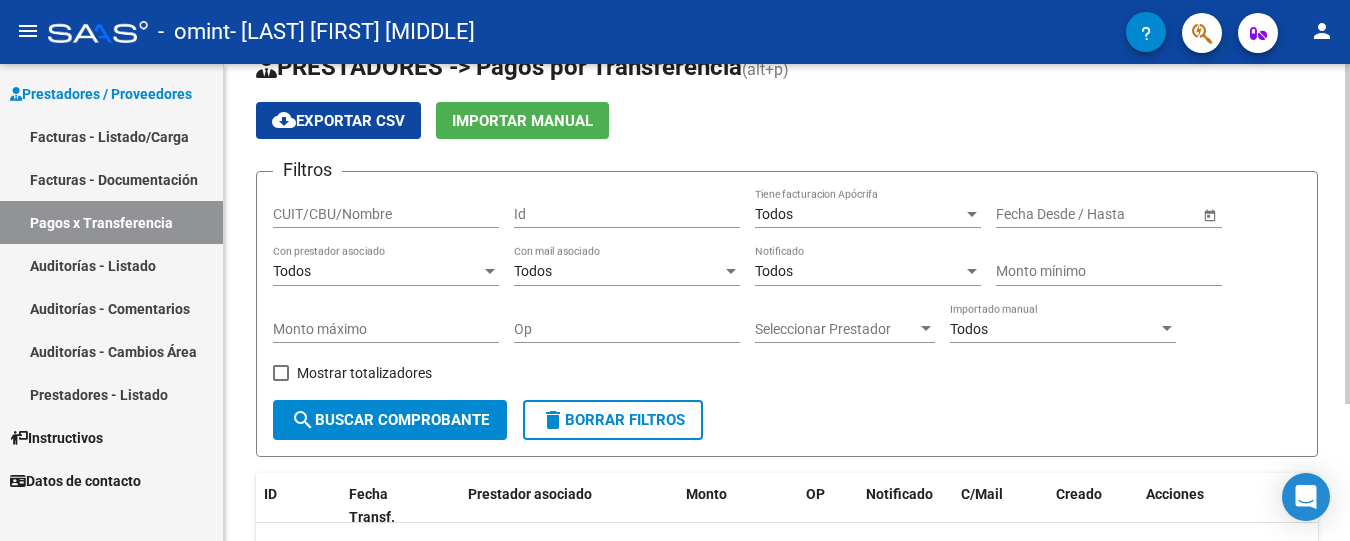 scroll, scrollTop: 0, scrollLeft: 0, axis: both 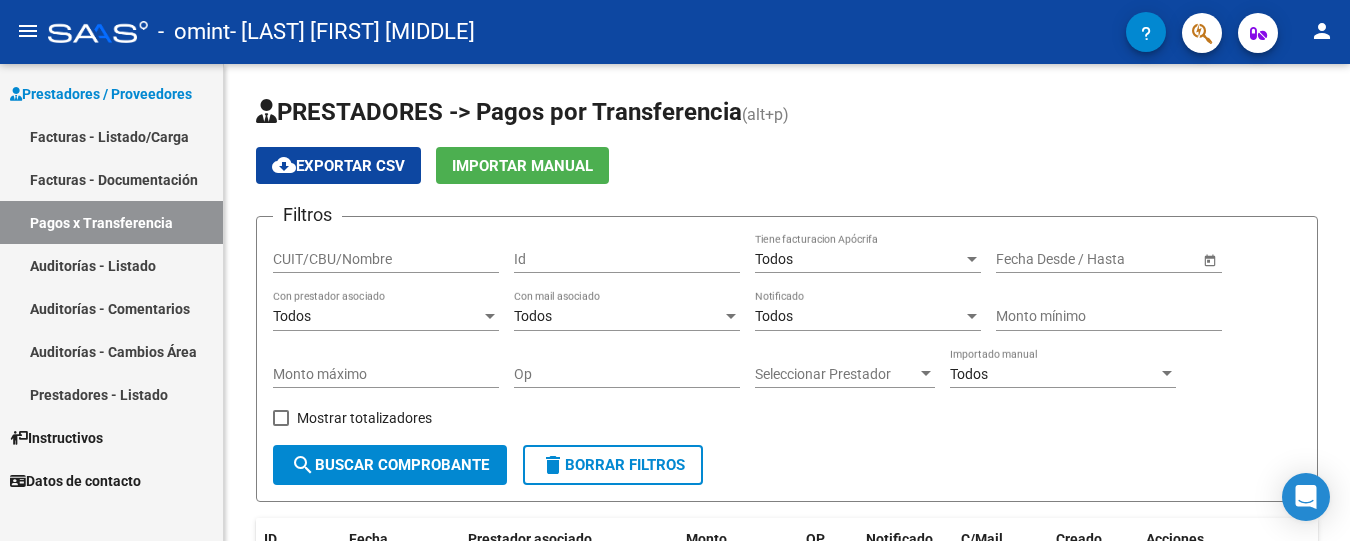 click on "Facturas - Listado/Carga" at bounding box center (111, 136) 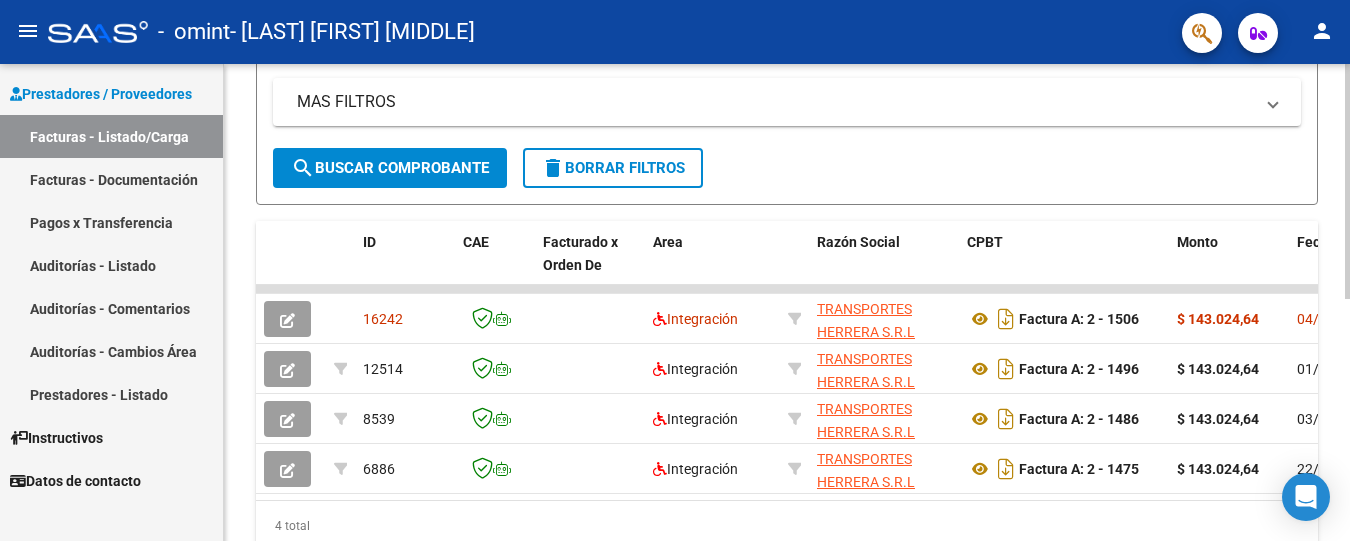 scroll, scrollTop: 491, scrollLeft: 0, axis: vertical 